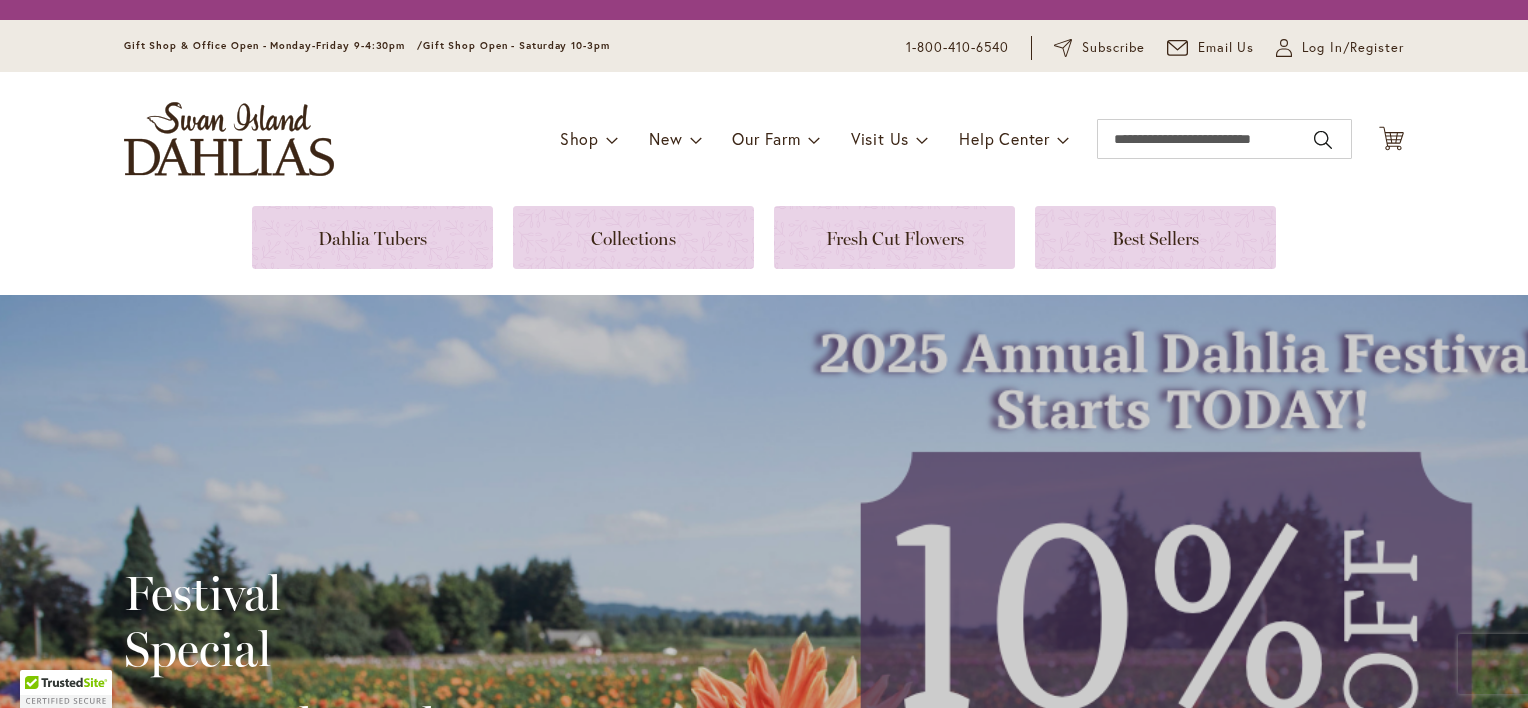 scroll, scrollTop: 0, scrollLeft: 0, axis: both 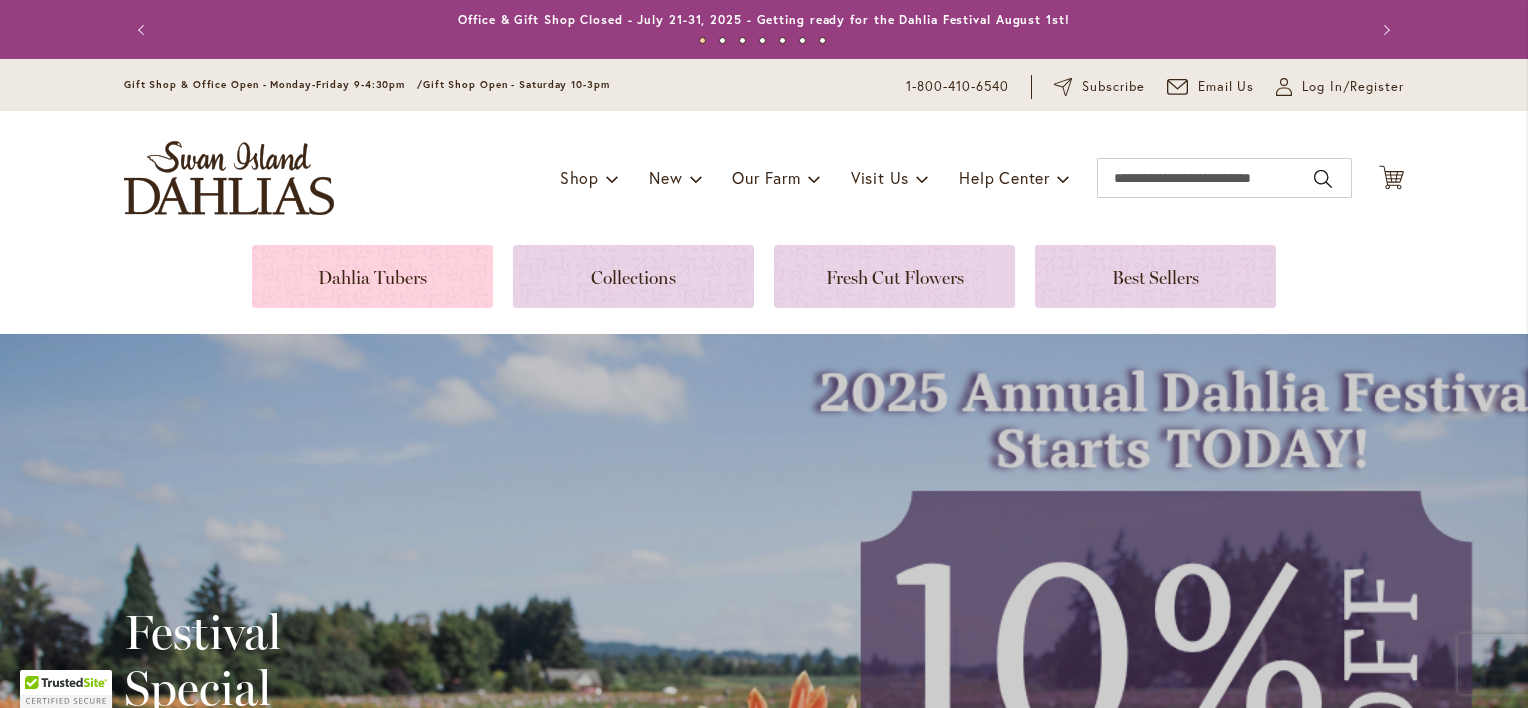 click at bounding box center (372, 276) 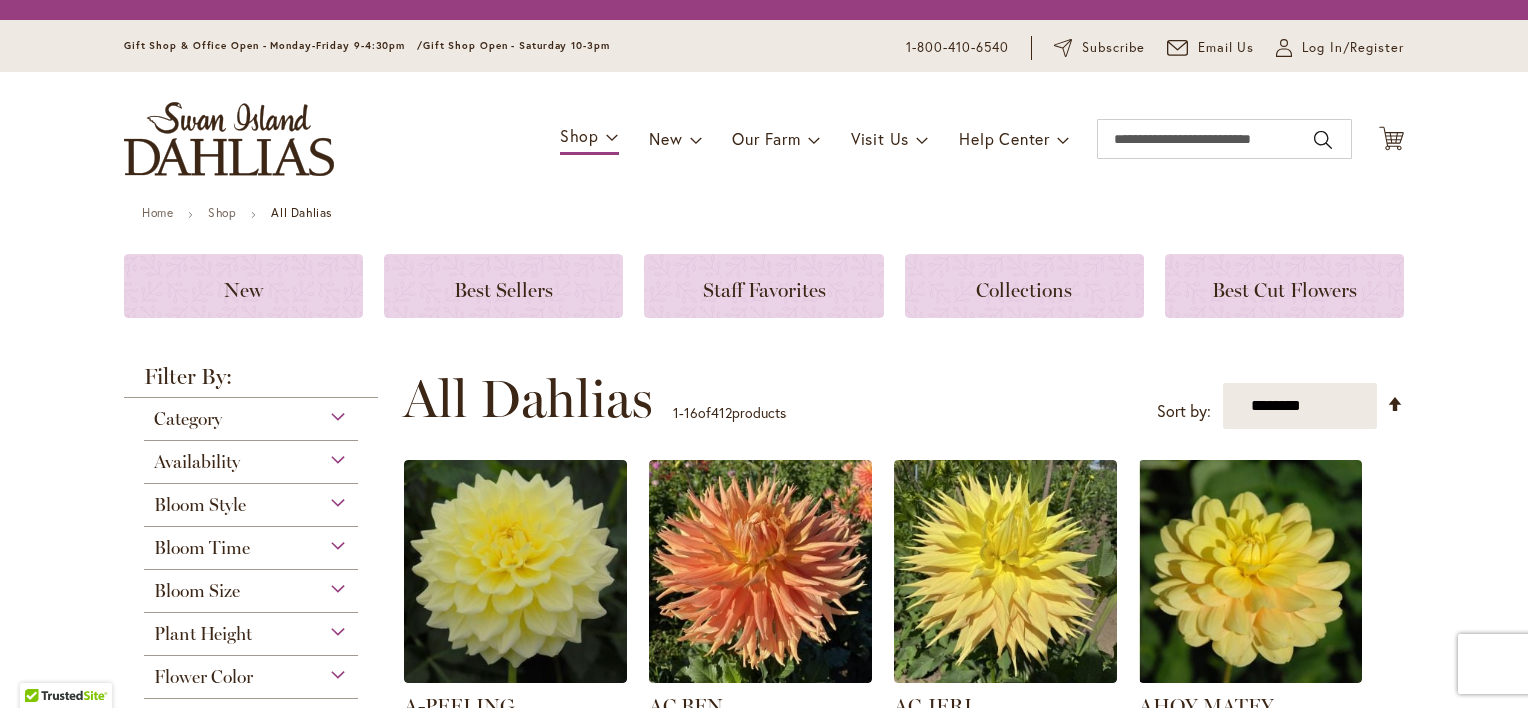 scroll, scrollTop: 0, scrollLeft: 0, axis: both 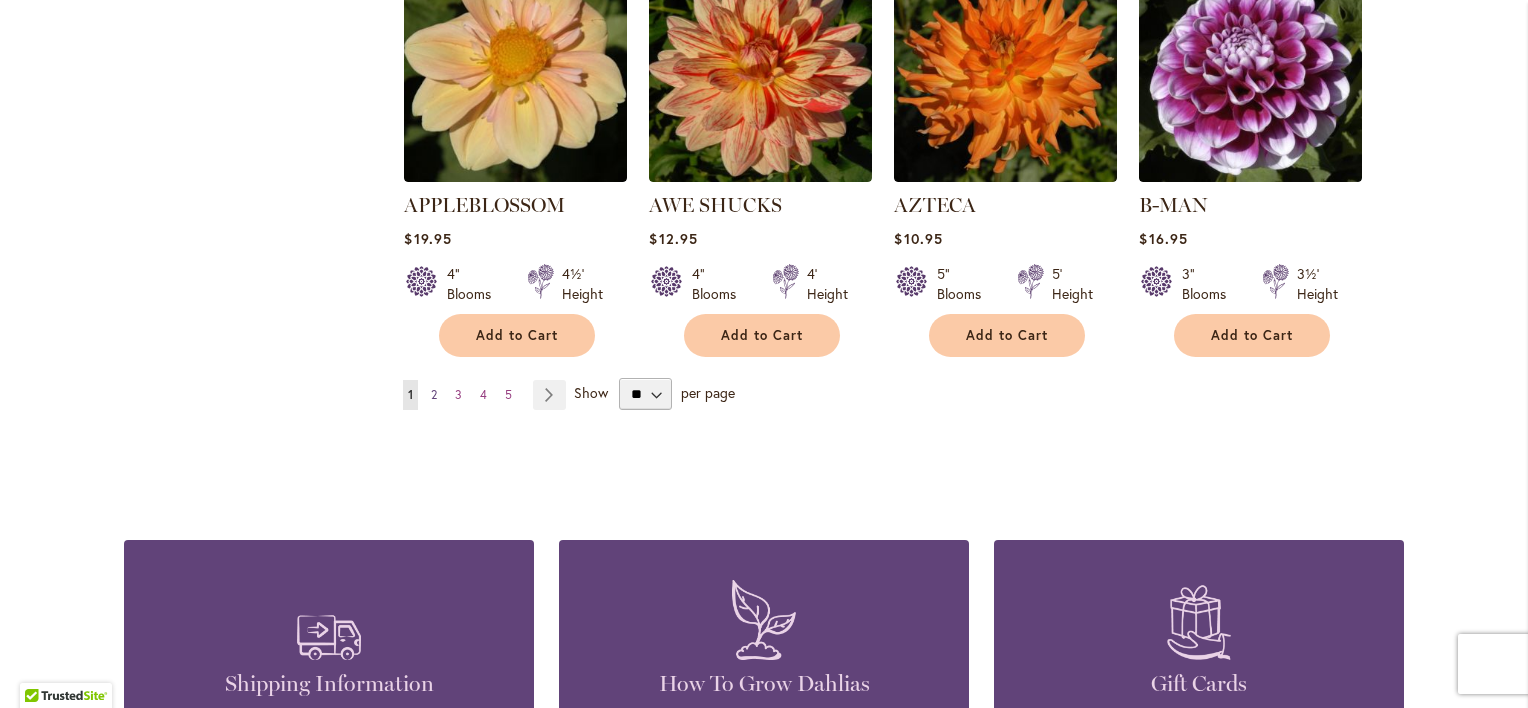 click on "2" at bounding box center [434, 394] 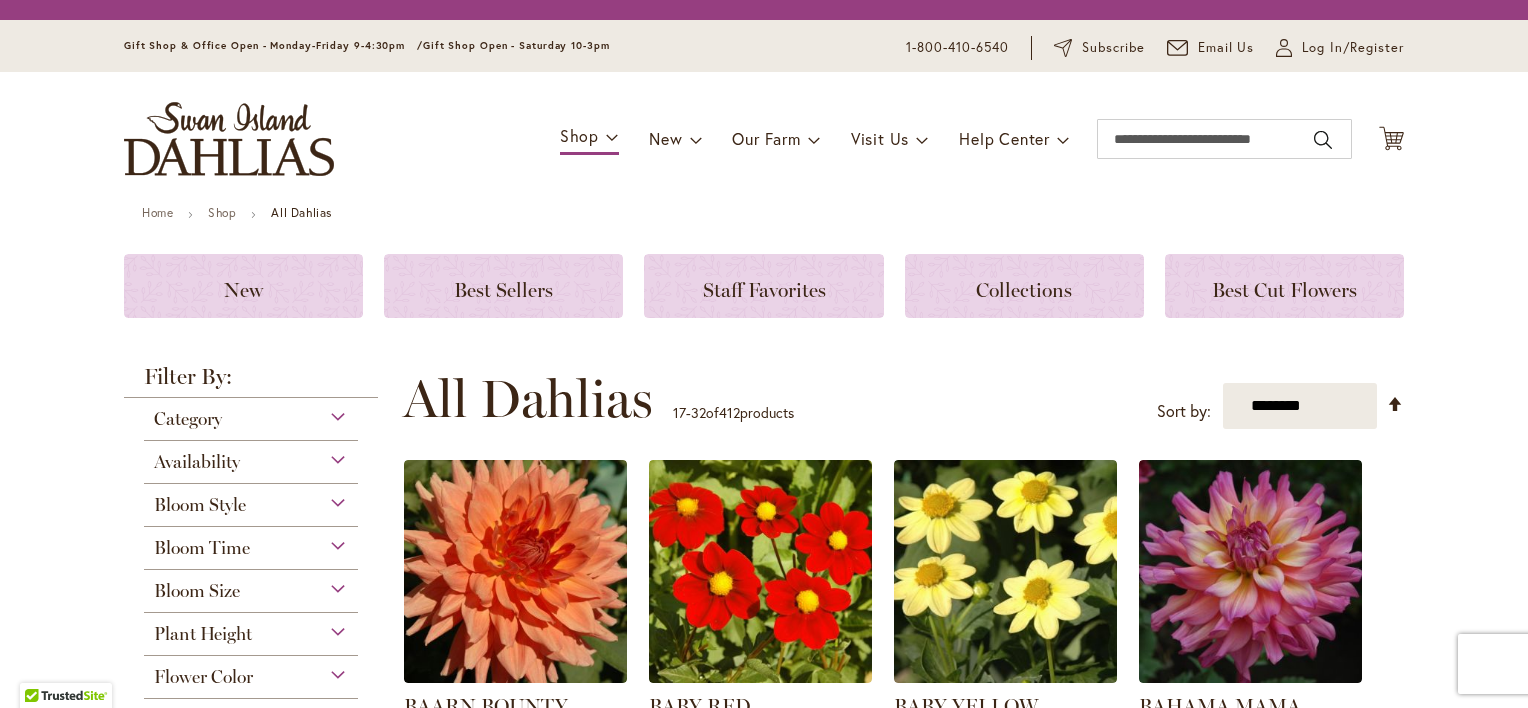 scroll, scrollTop: 0, scrollLeft: 0, axis: both 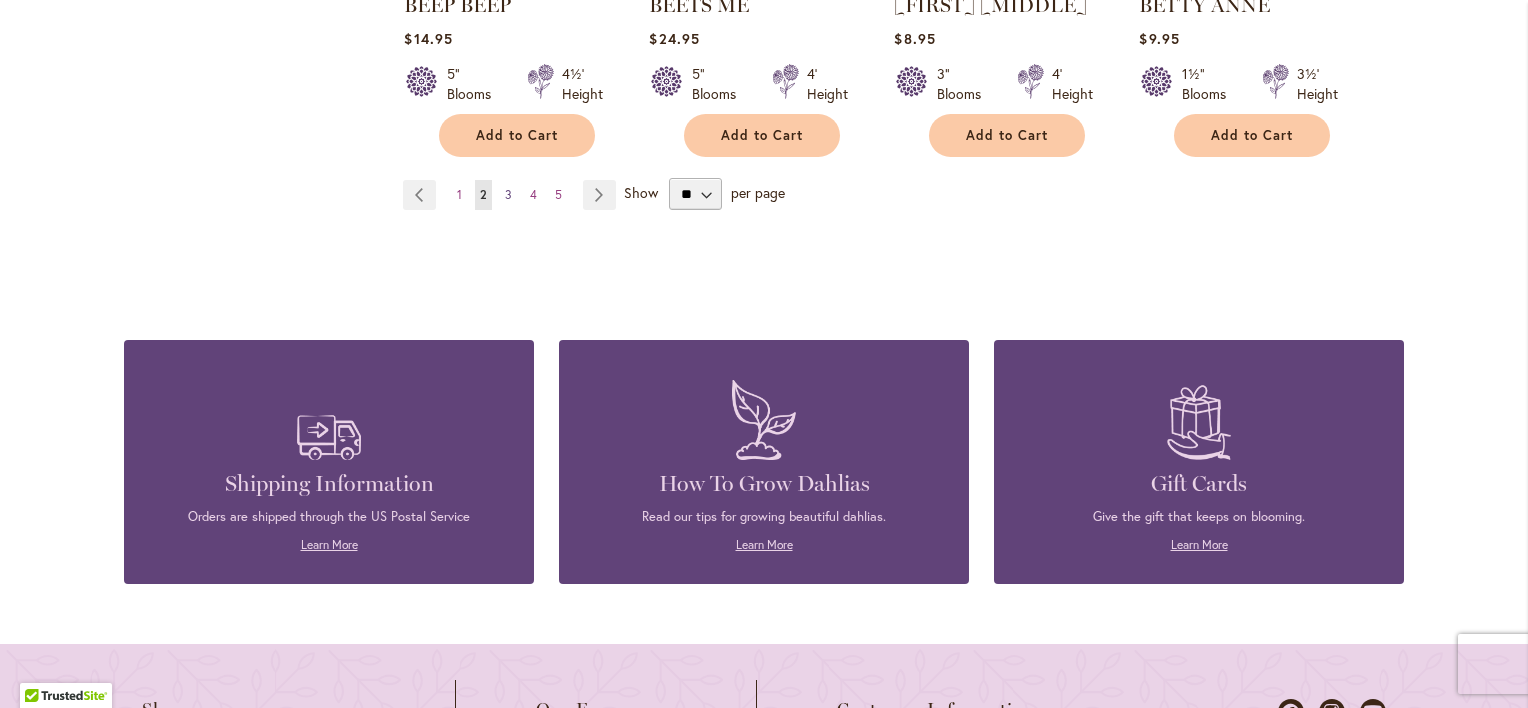 click on "3" at bounding box center (508, 194) 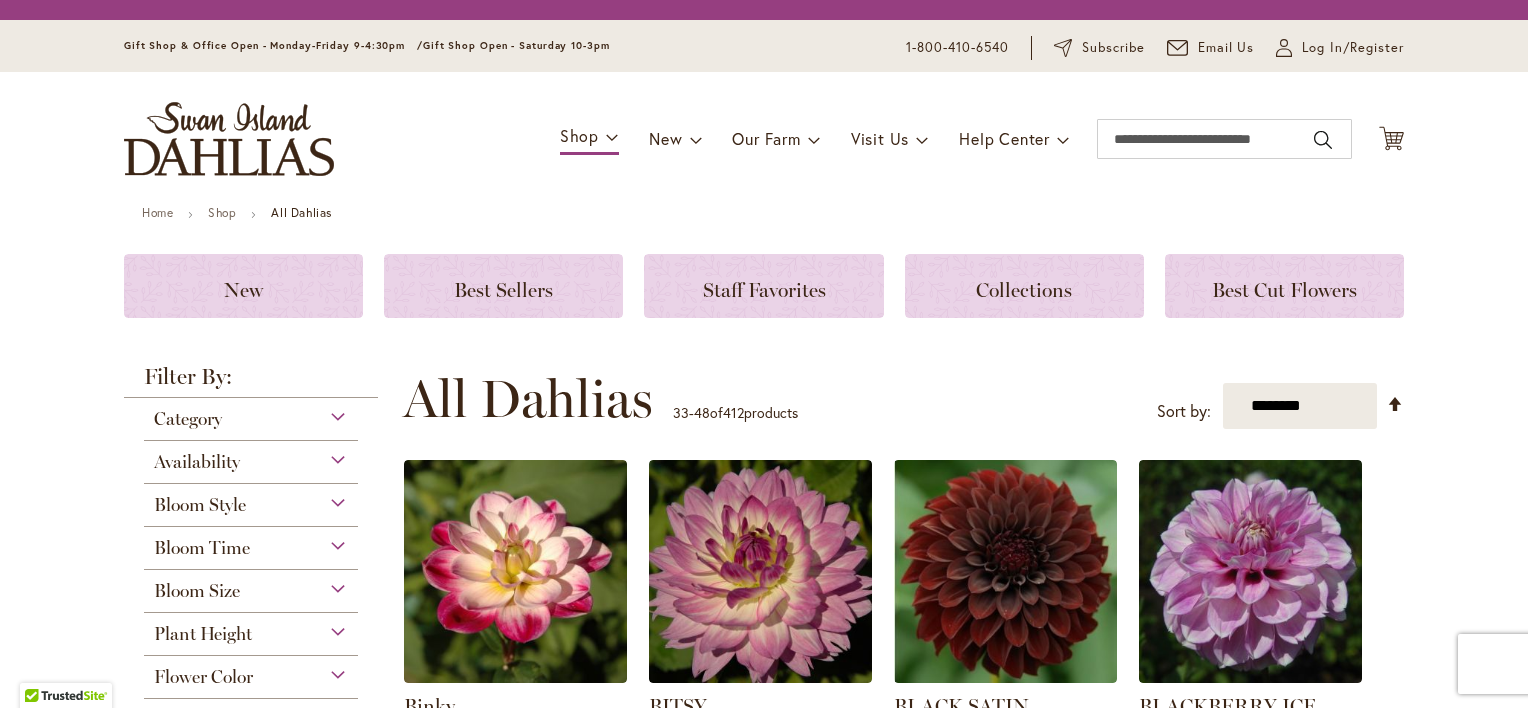 scroll, scrollTop: 0, scrollLeft: 0, axis: both 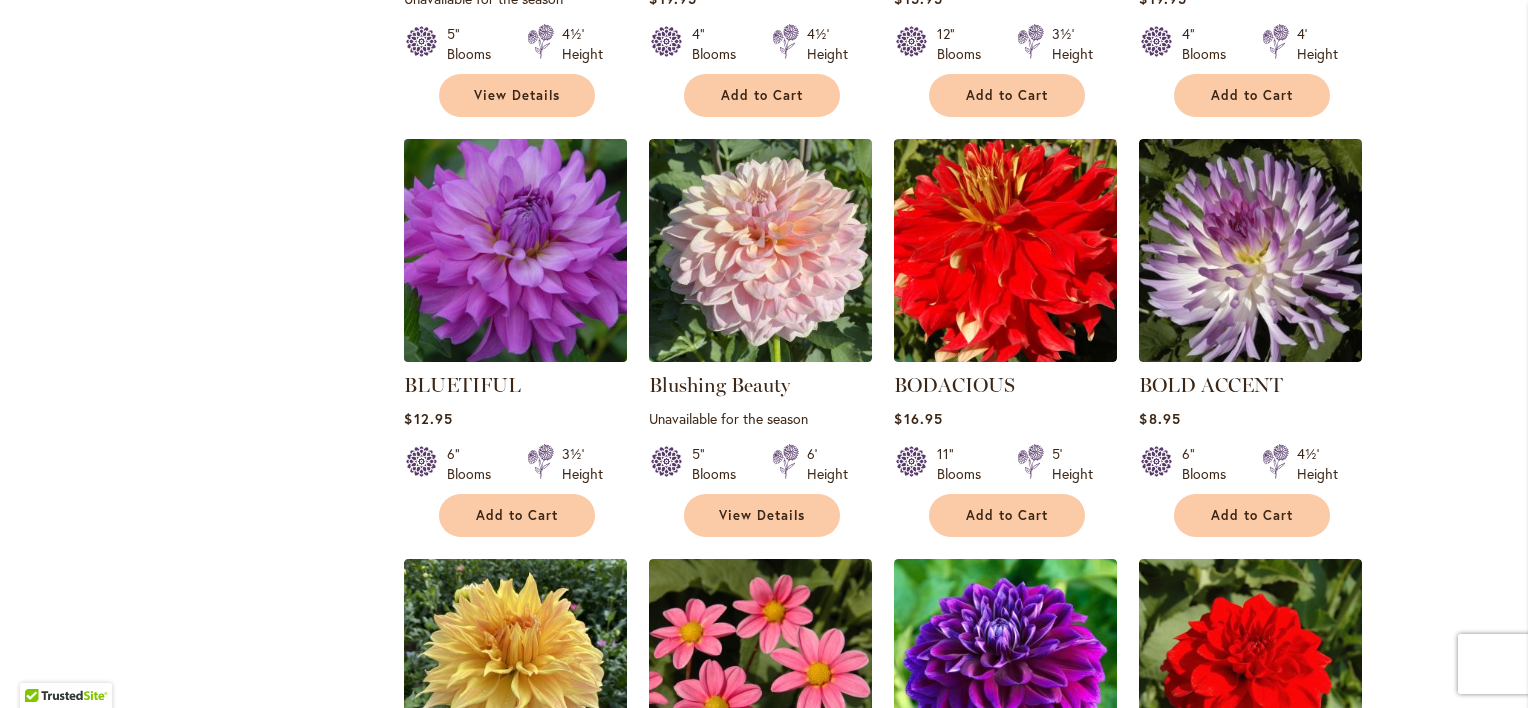 click at bounding box center [516, 251] 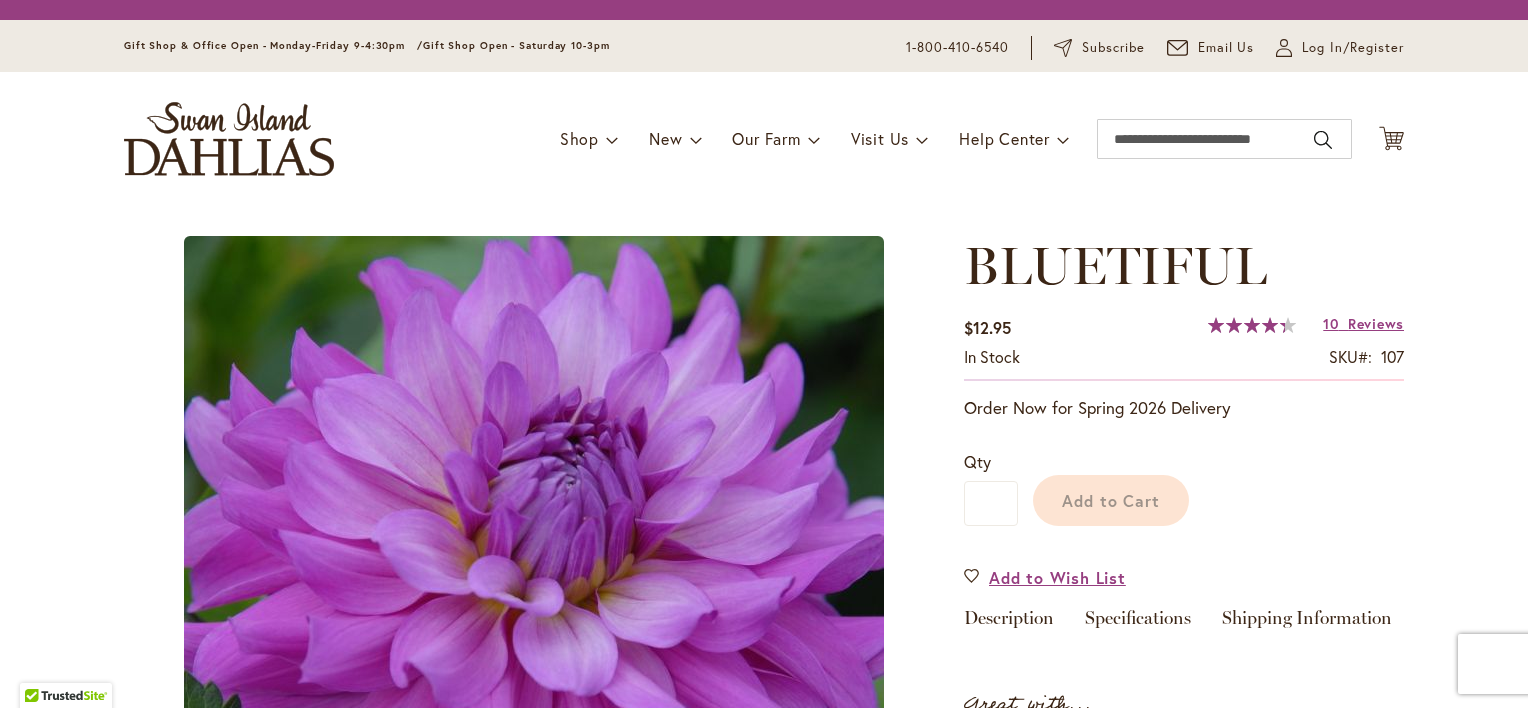 scroll, scrollTop: 0, scrollLeft: 0, axis: both 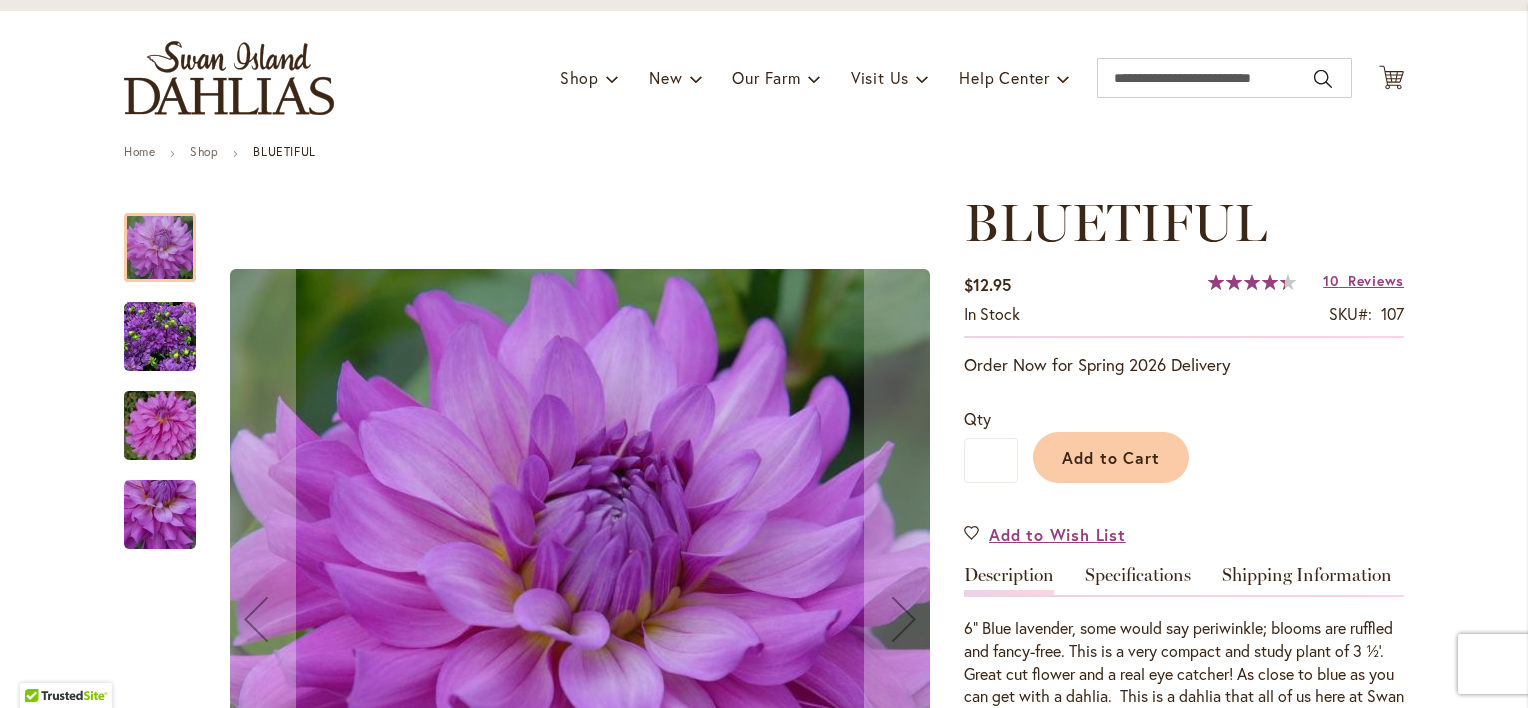 click at bounding box center (160, 337) 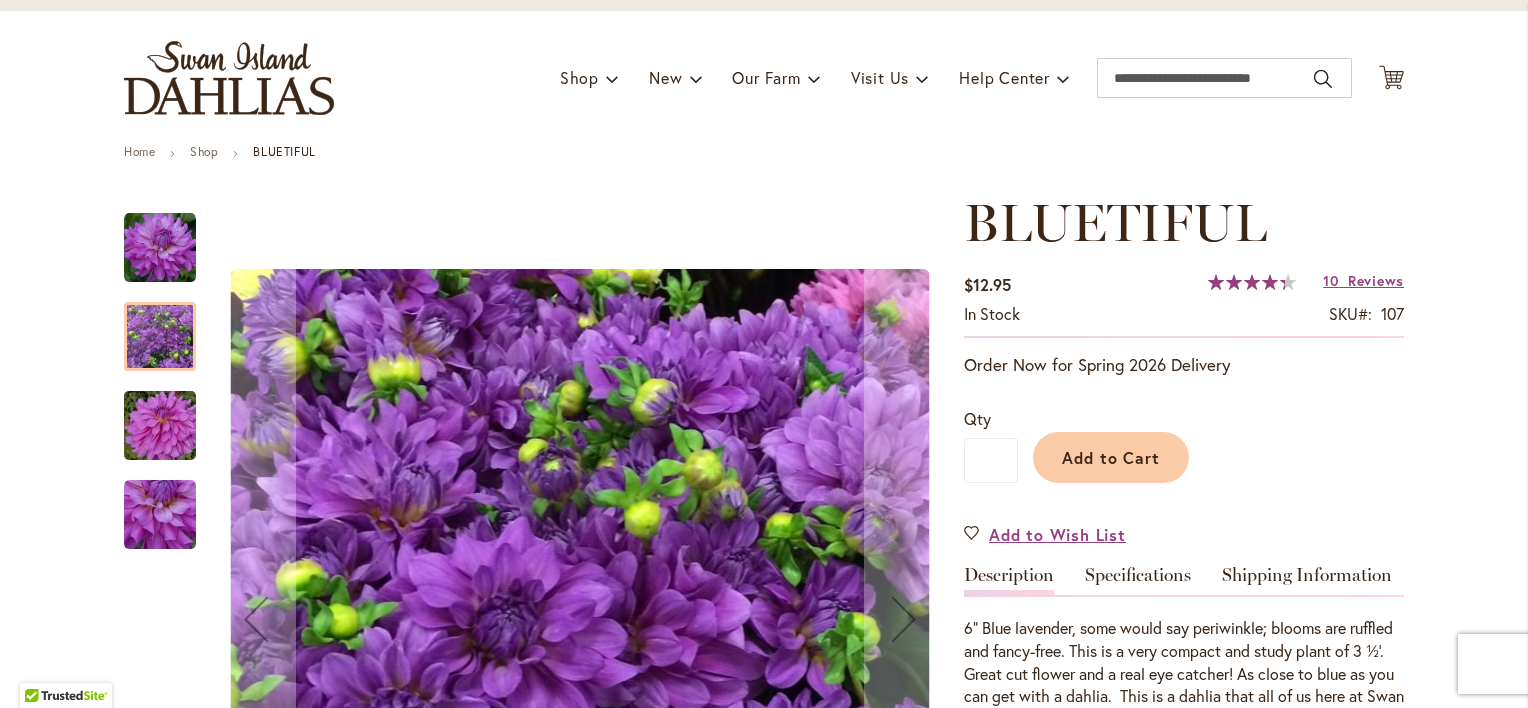 click at bounding box center [160, 426] 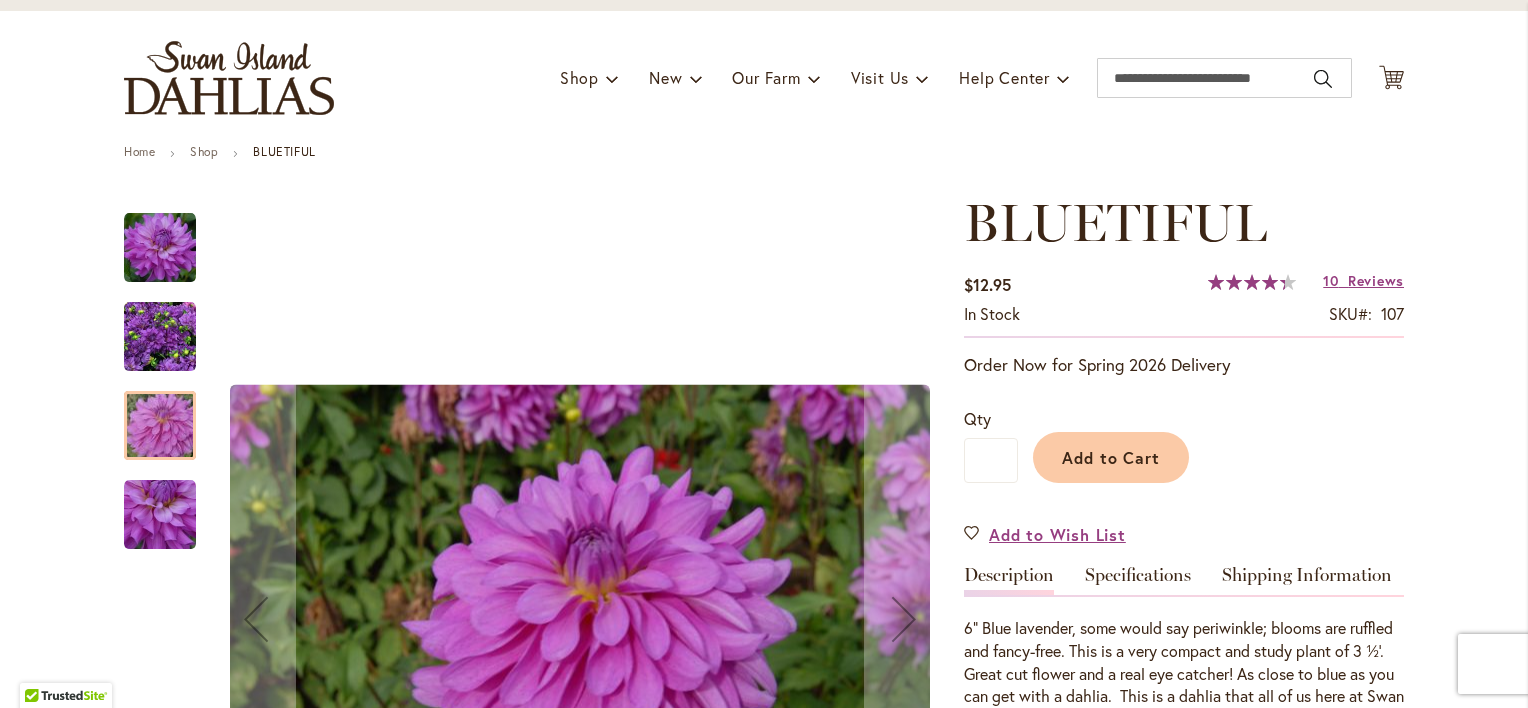 click at bounding box center [160, 515] 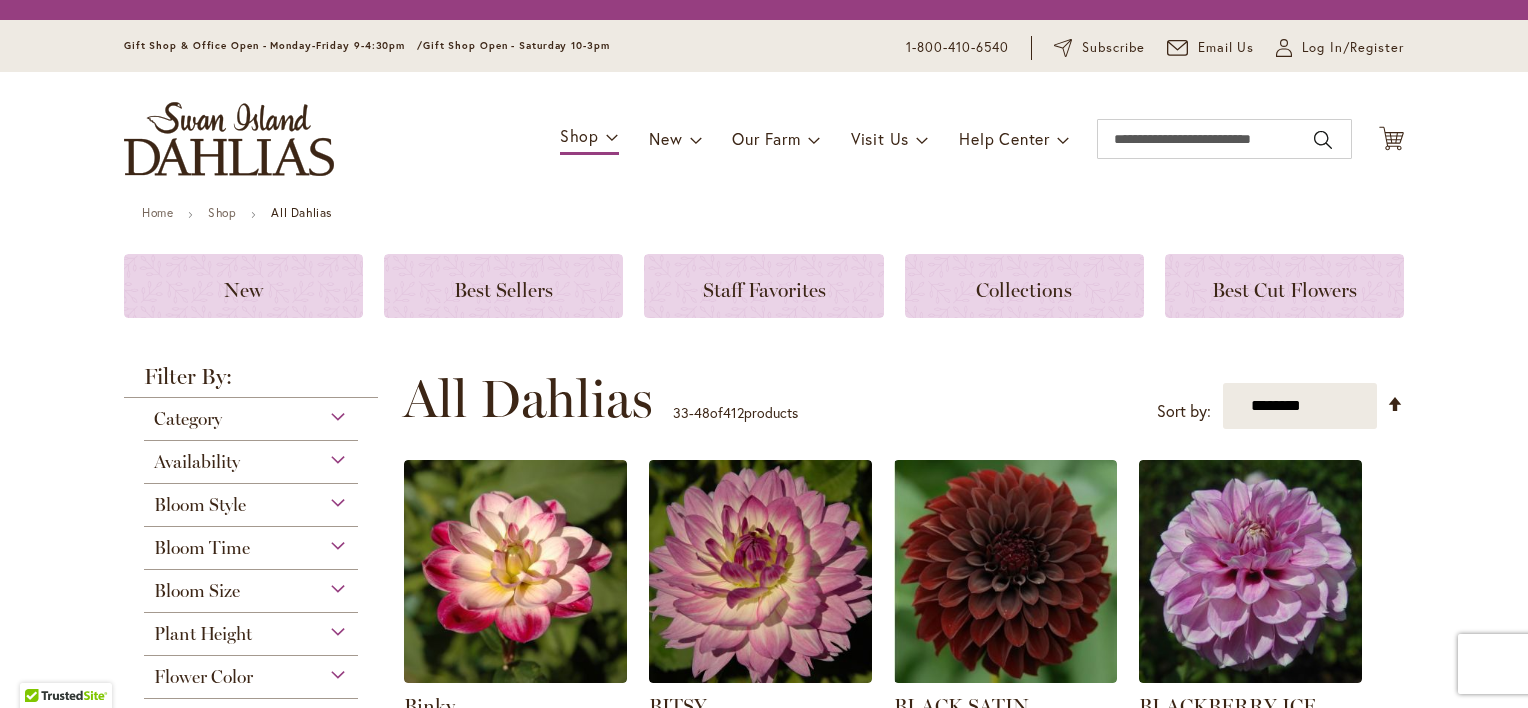 scroll, scrollTop: 0, scrollLeft: 0, axis: both 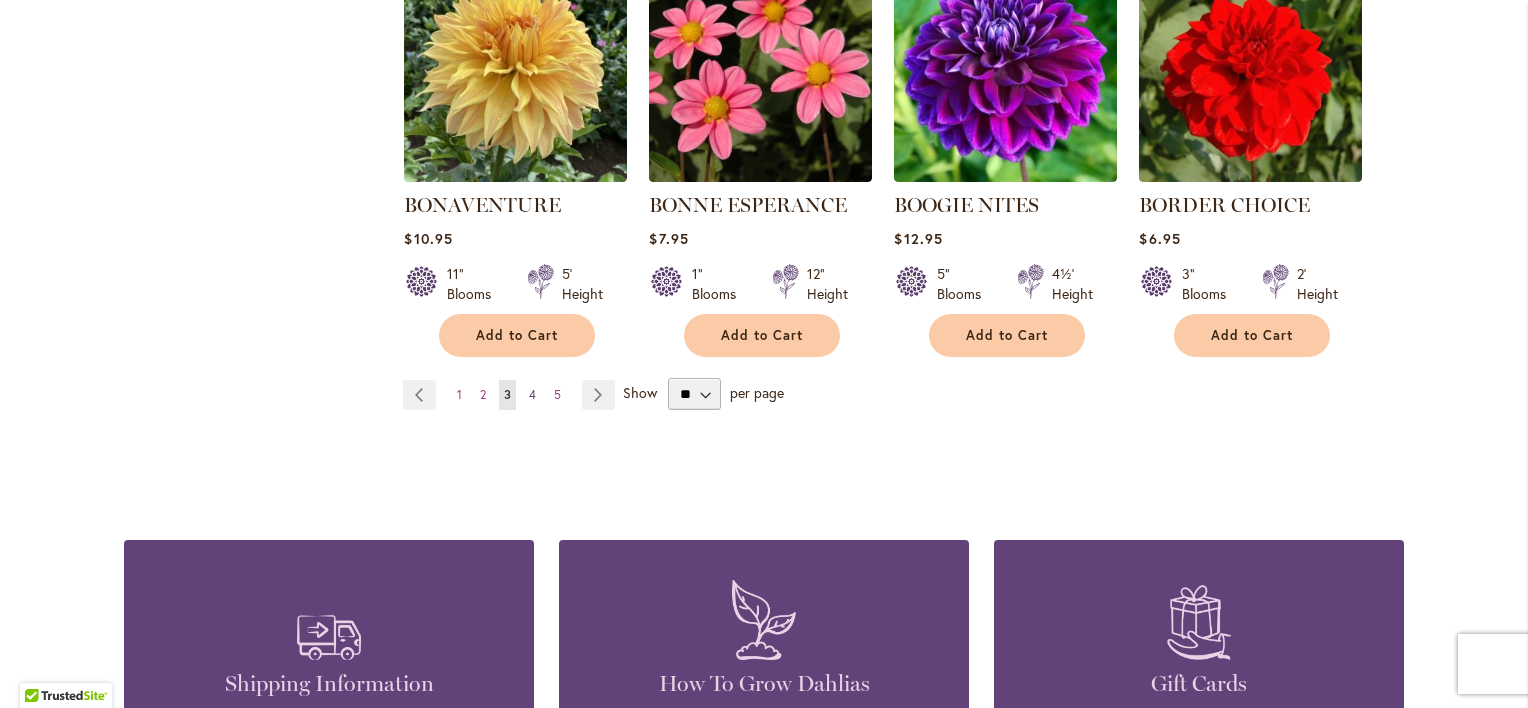 click on "4" at bounding box center [532, 394] 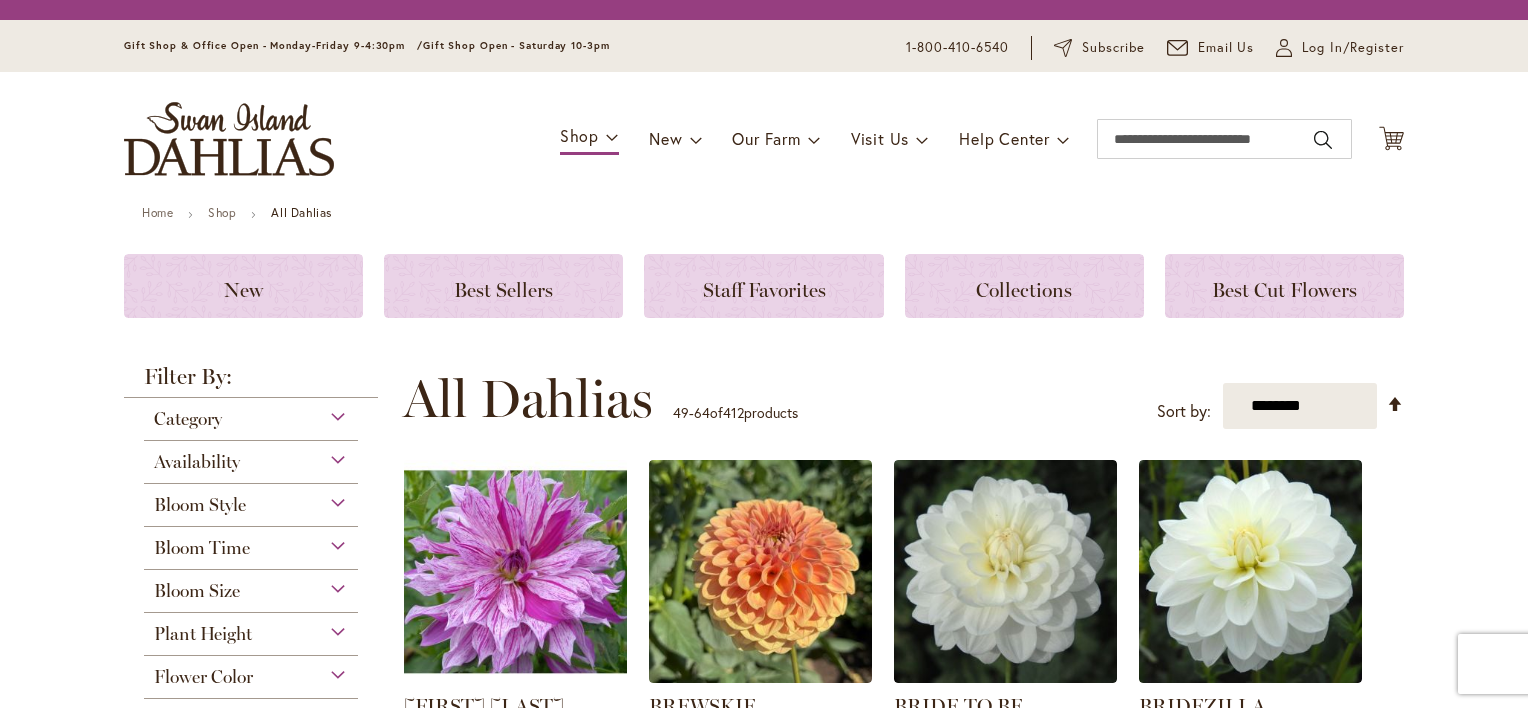 scroll, scrollTop: 0, scrollLeft: 0, axis: both 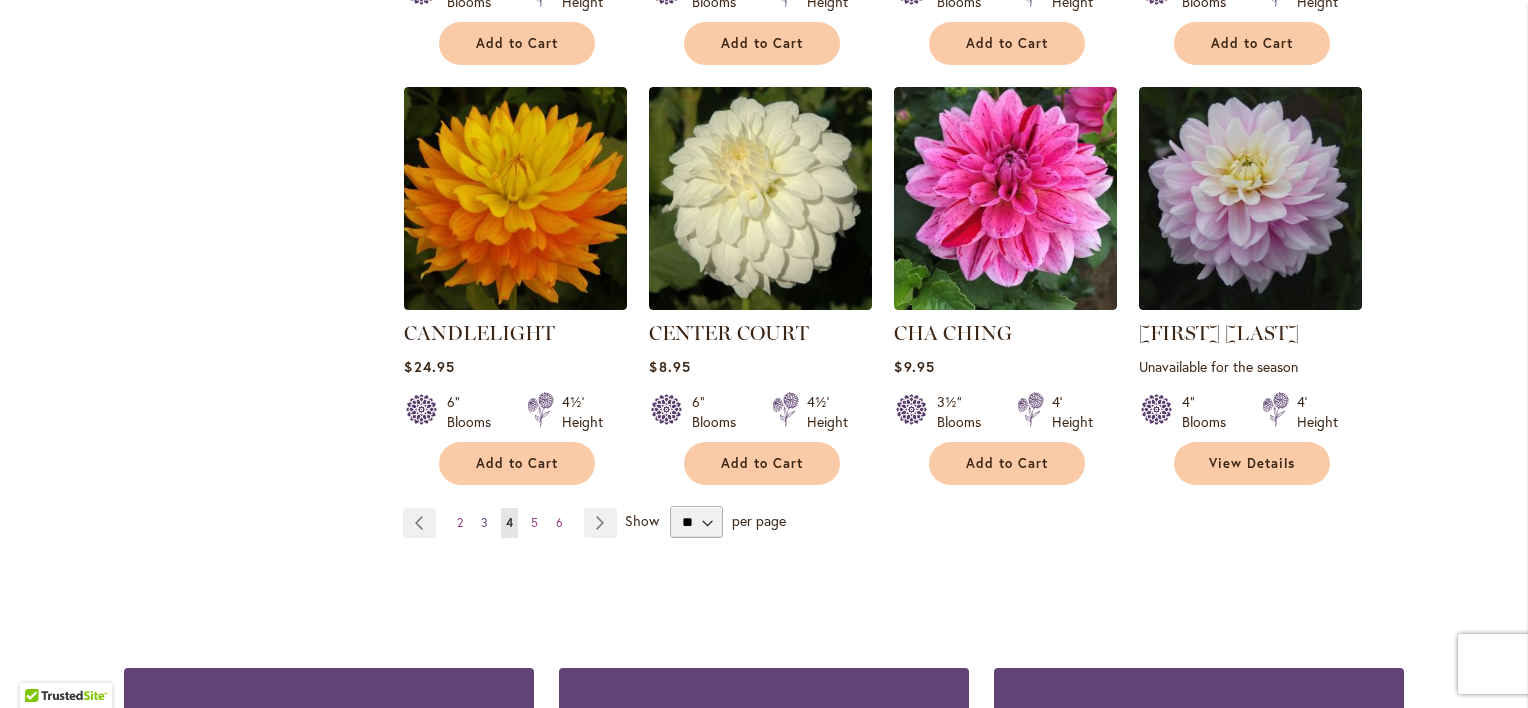click on "3" at bounding box center [484, 522] 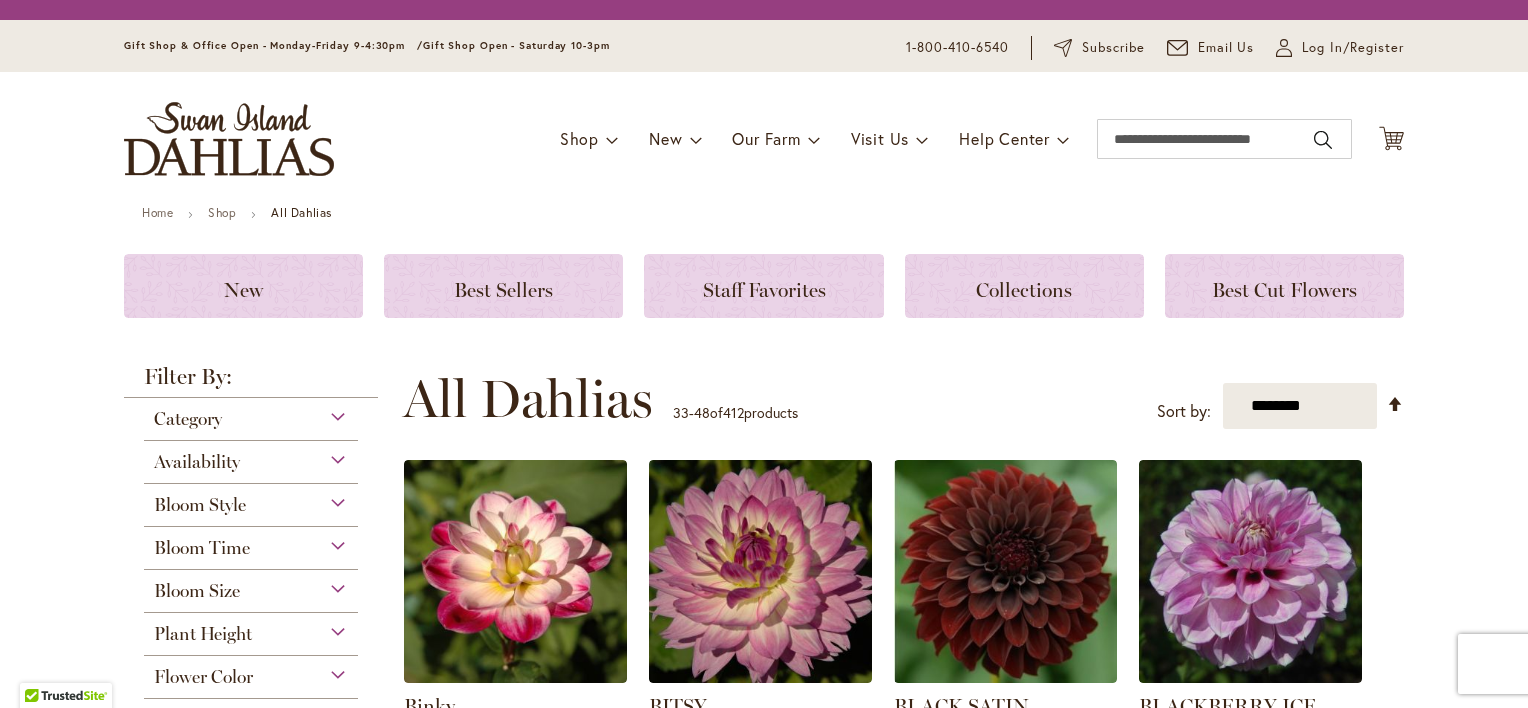 scroll, scrollTop: 0, scrollLeft: 0, axis: both 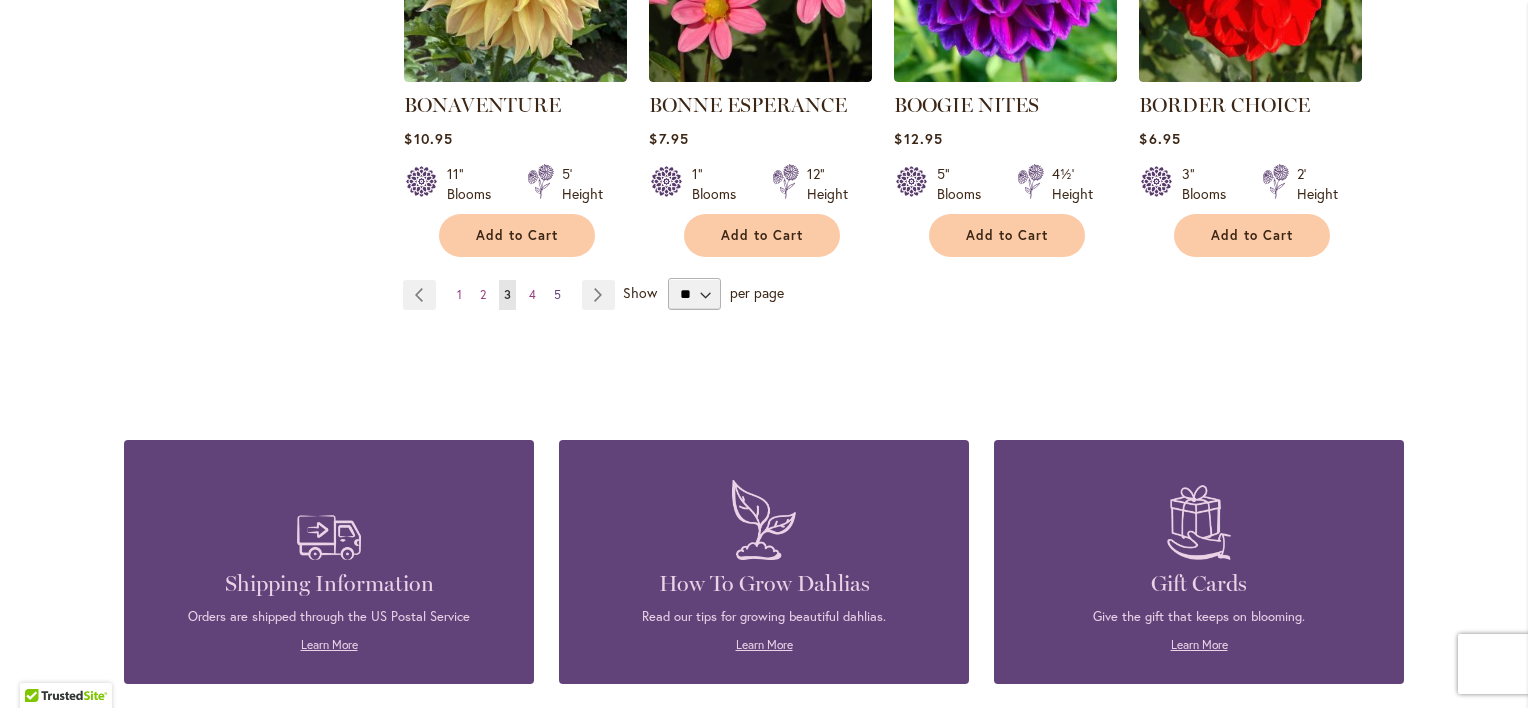 click on "Page
5" at bounding box center [557, 295] 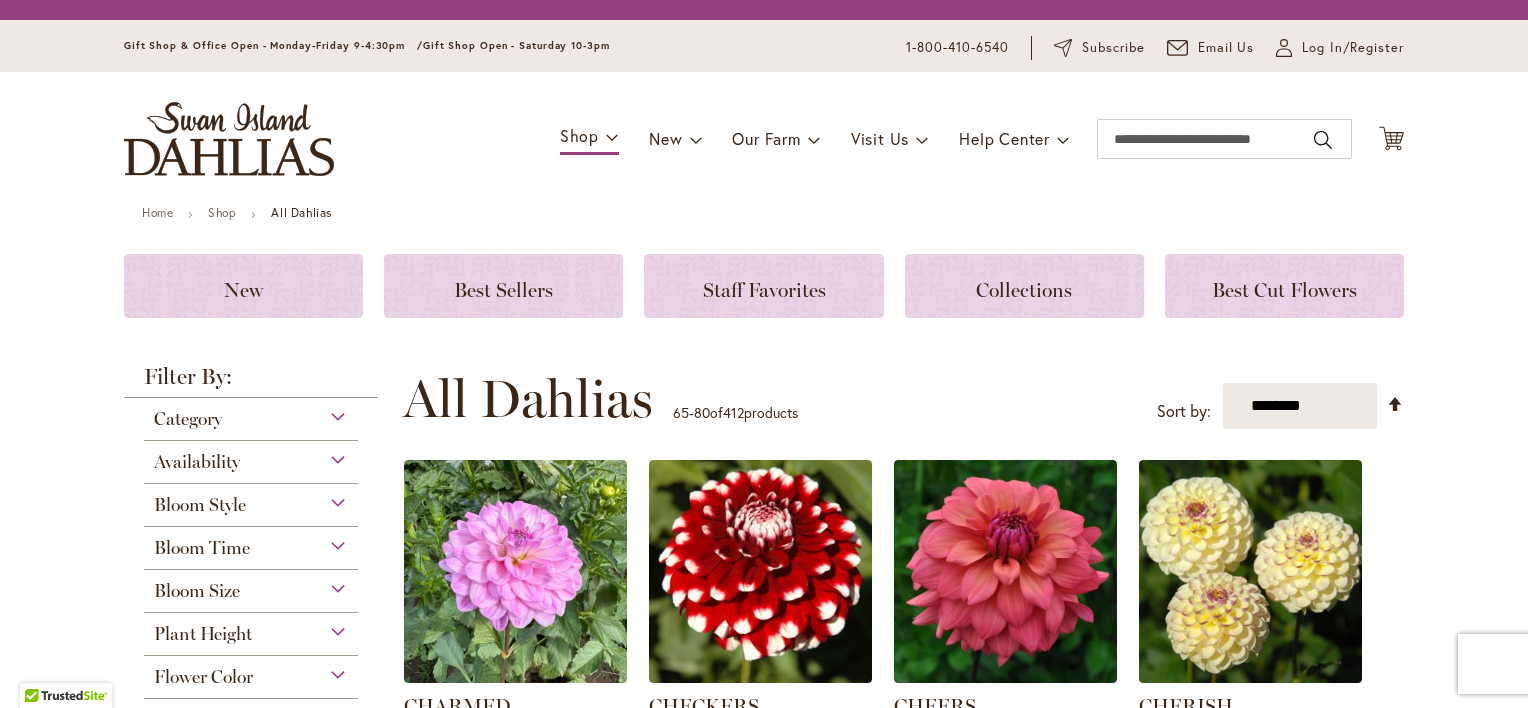 scroll, scrollTop: 0, scrollLeft: 0, axis: both 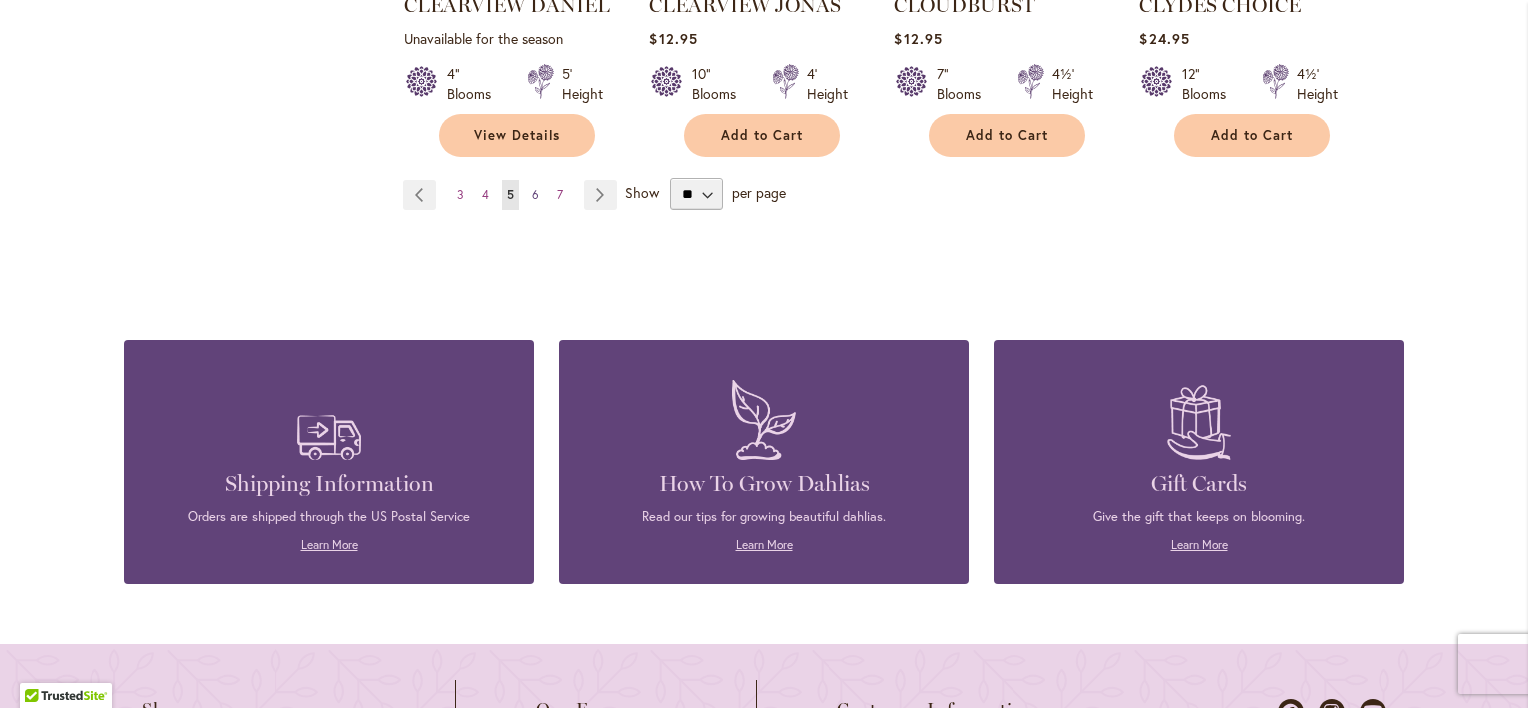 click on "6" at bounding box center (535, 194) 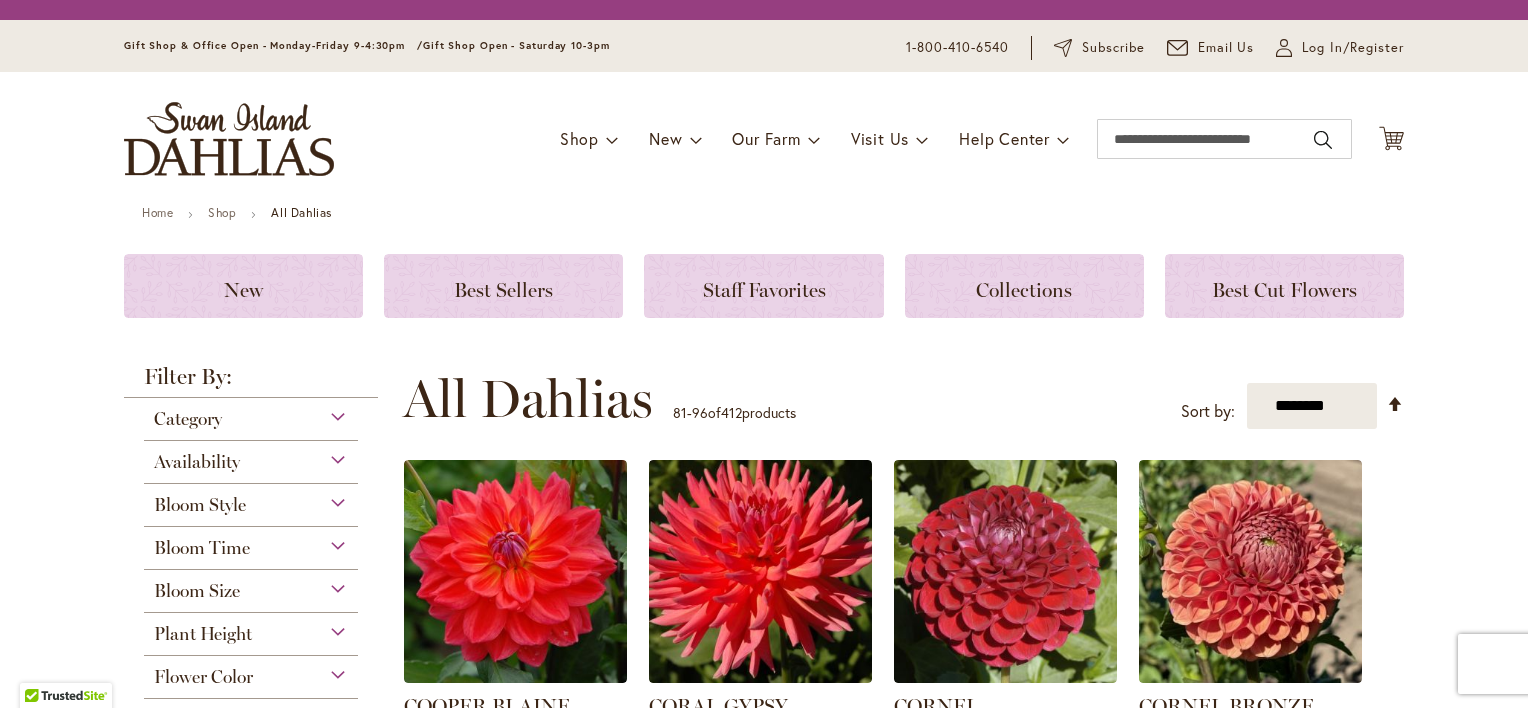 scroll, scrollTop: 0, scrollLeft: 0, axis: both 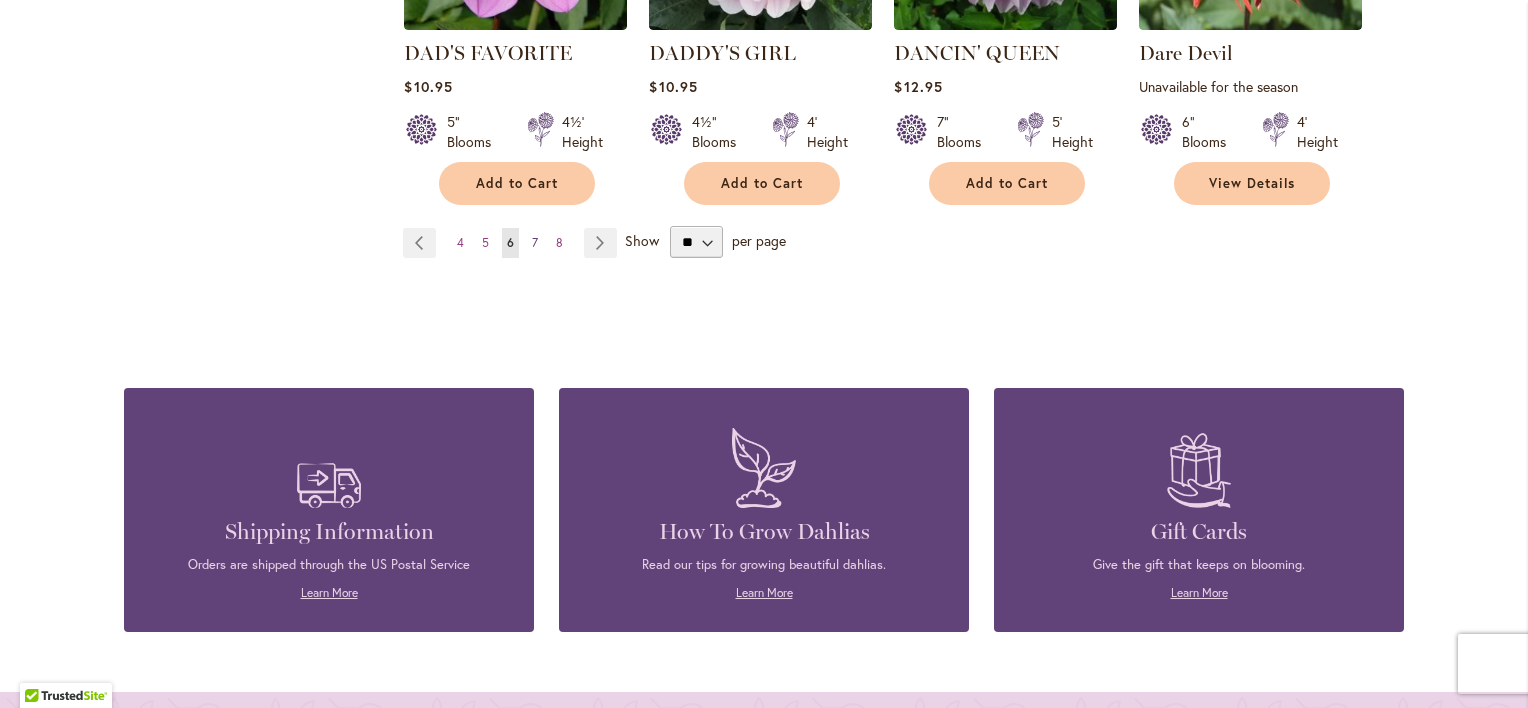 click on "7" at bounding box center (535, 242) 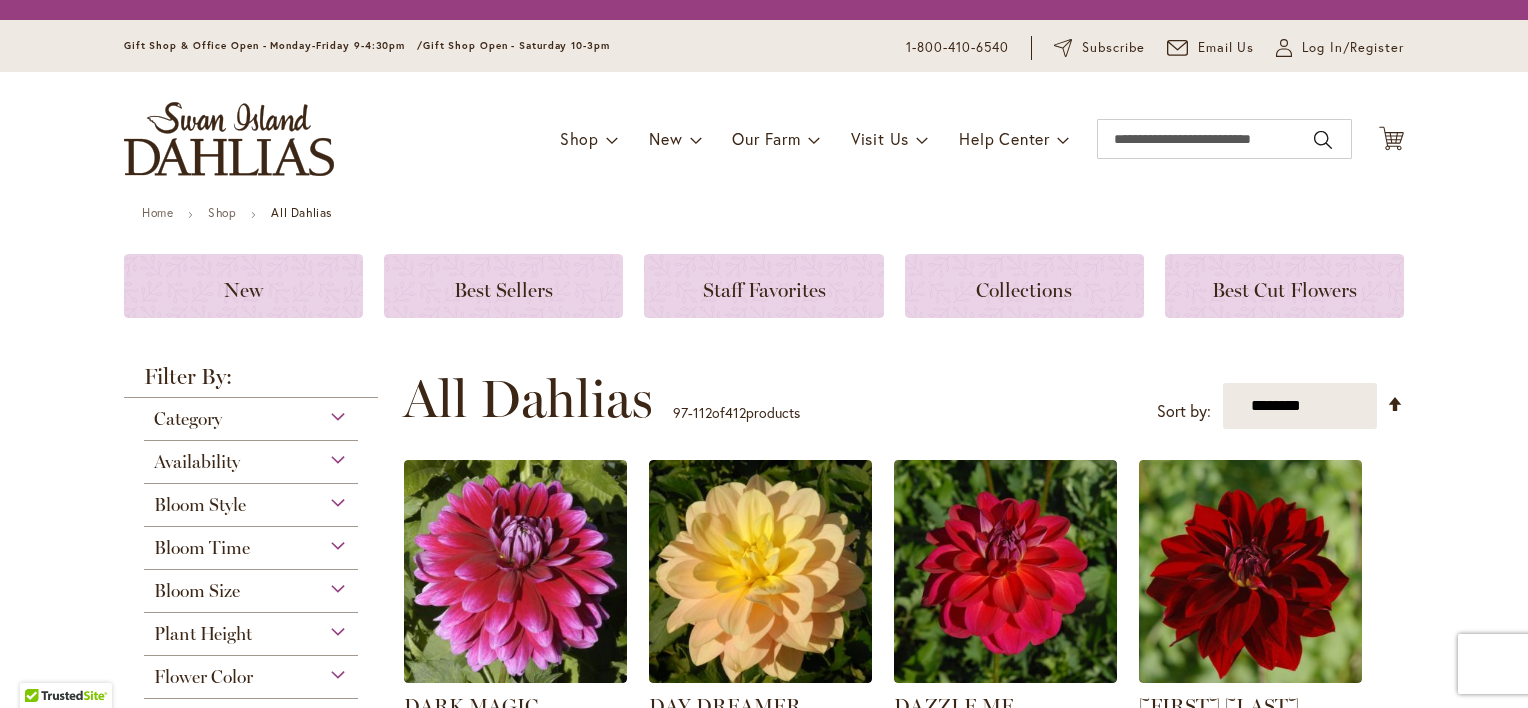 scroll, scrollTop: 0, scrollLeft: 0, axis: both 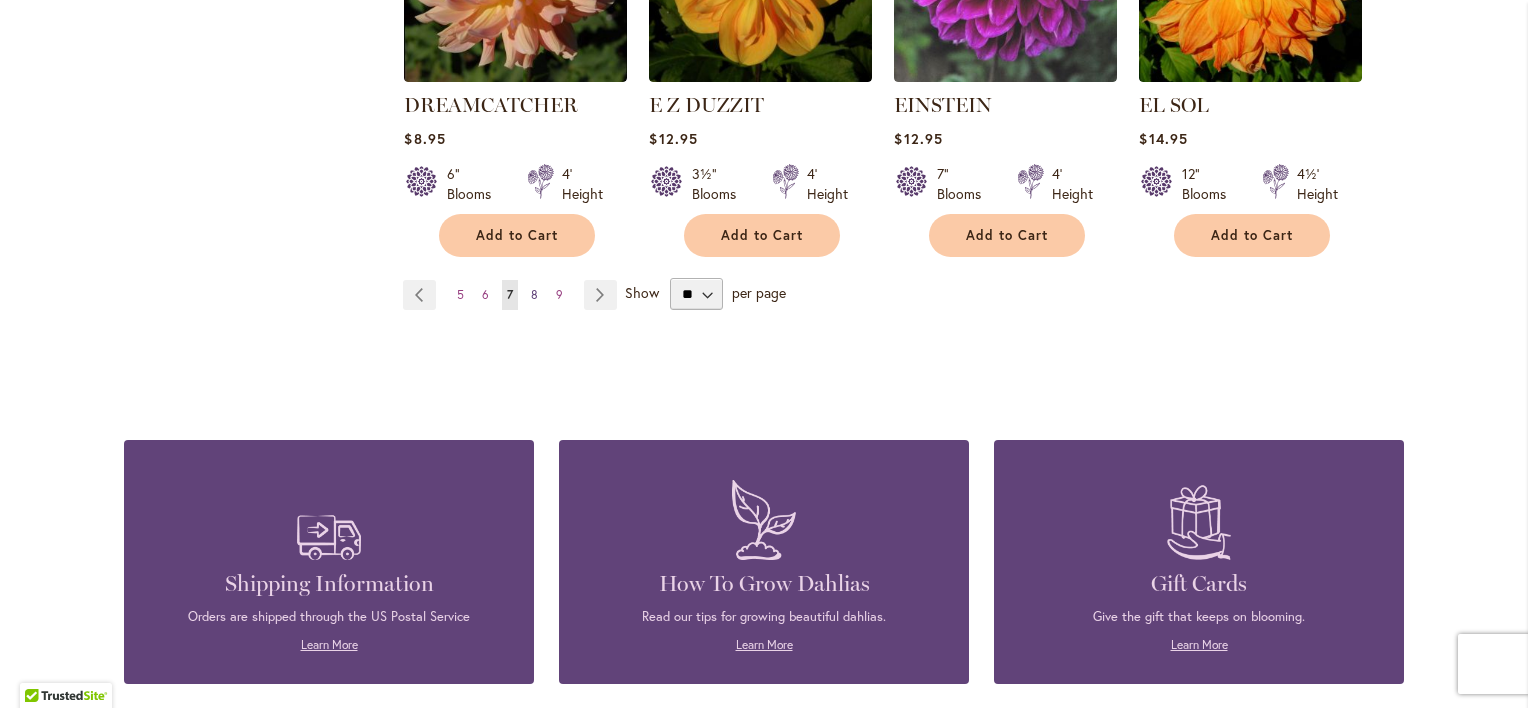 click on "8" at bounding box center [534, 294] 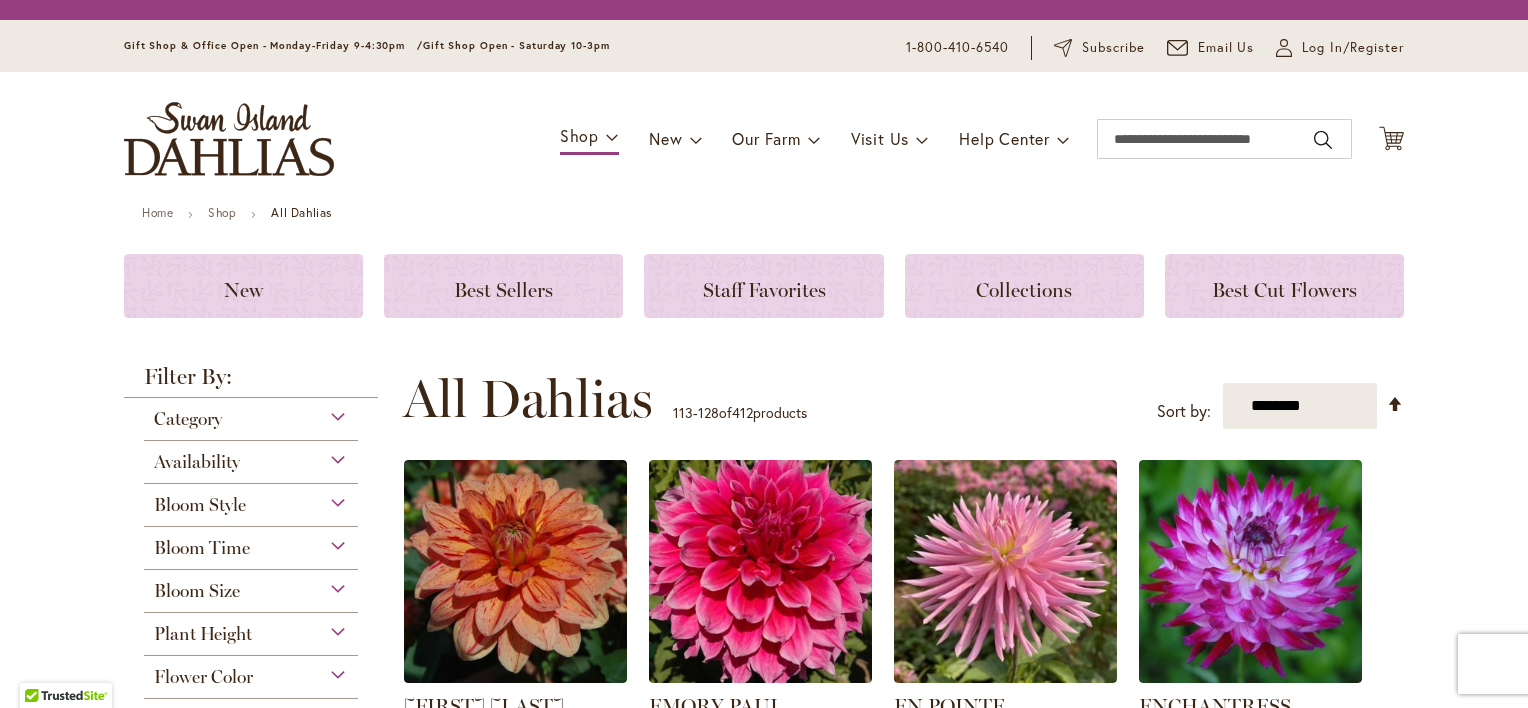 scroll, scrollTop: 0, scrollLeft: 0, axis: both 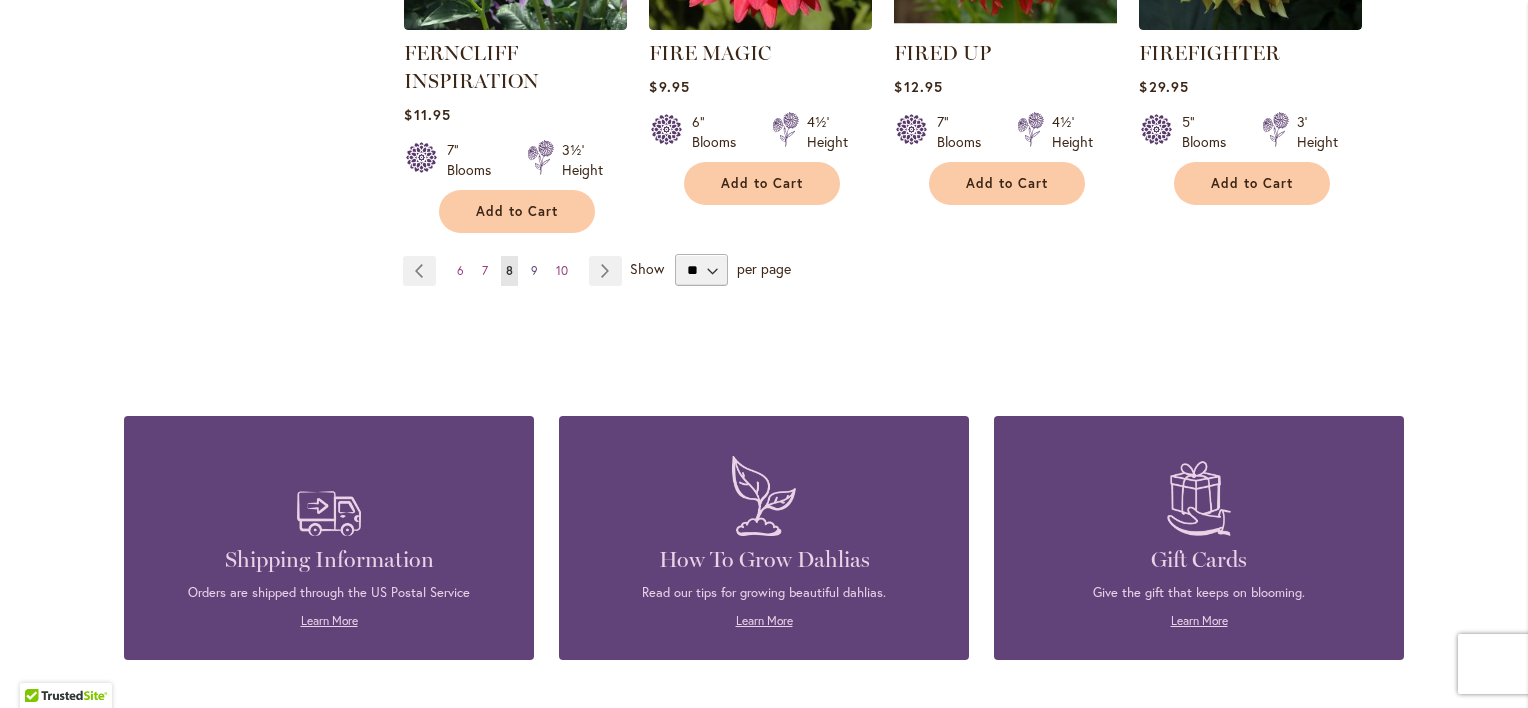 click on "9" at bounding box center [534, 270] 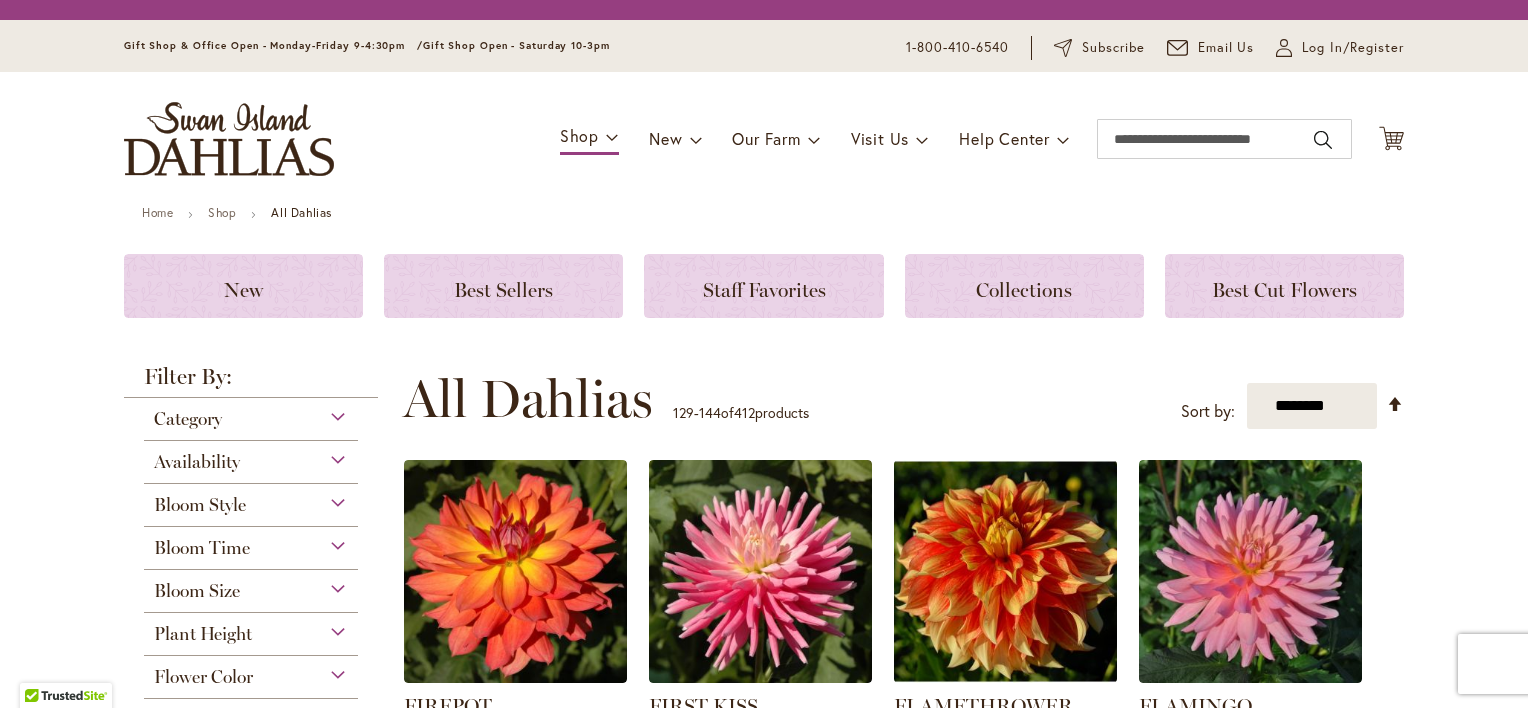 scroll, scrollTop: 0, scrollLeft: 0, axis: both 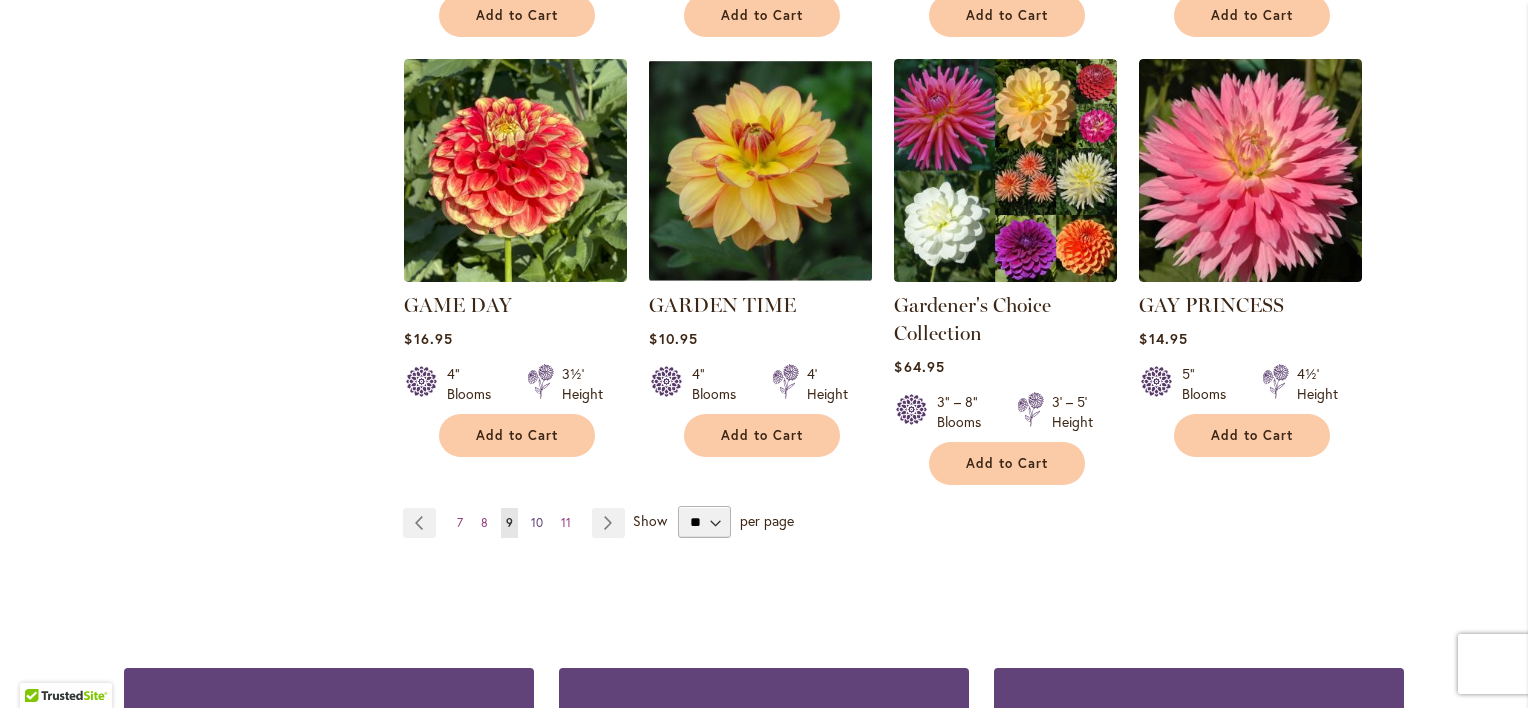 click on "10" at bounding box center (537, 522) 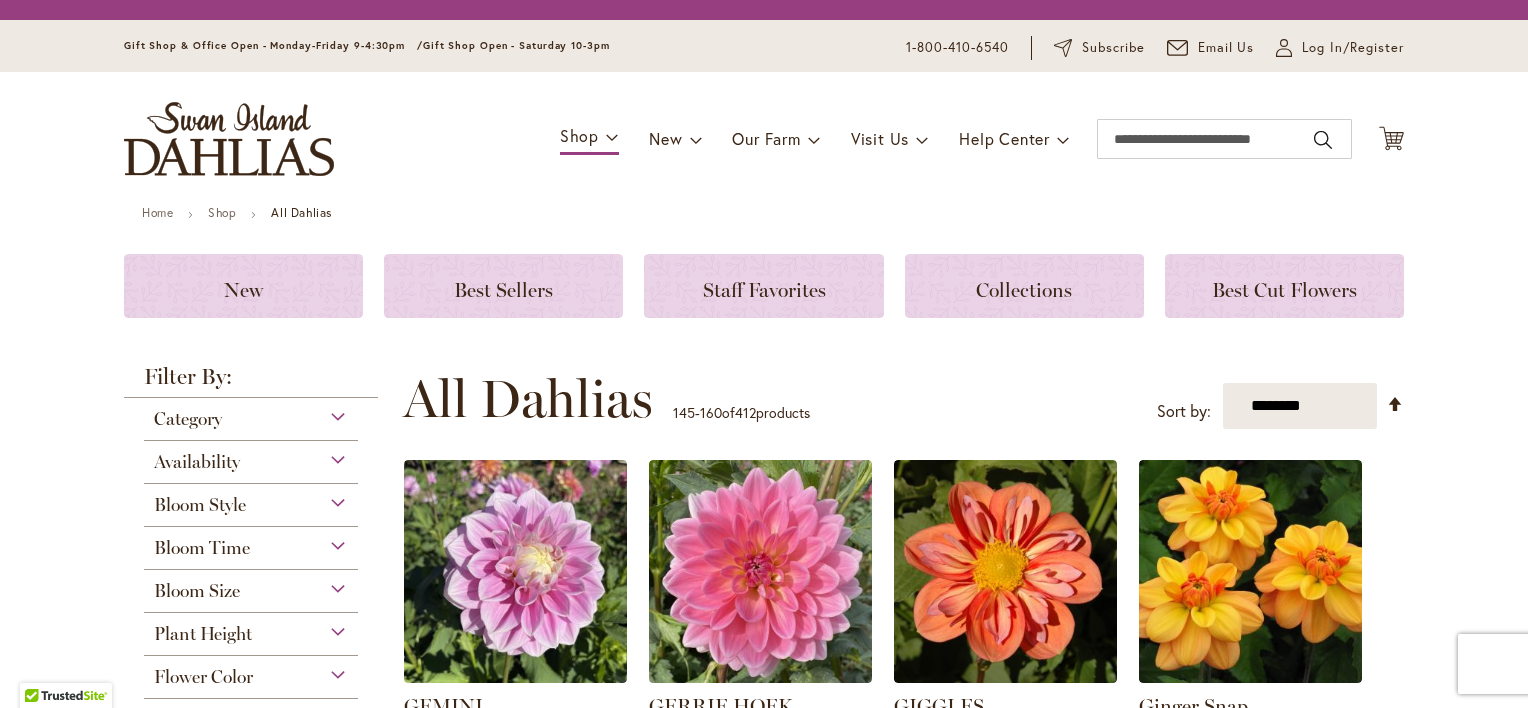 scroll, scrollTop: 0, scrollLeft: 0, axis: both 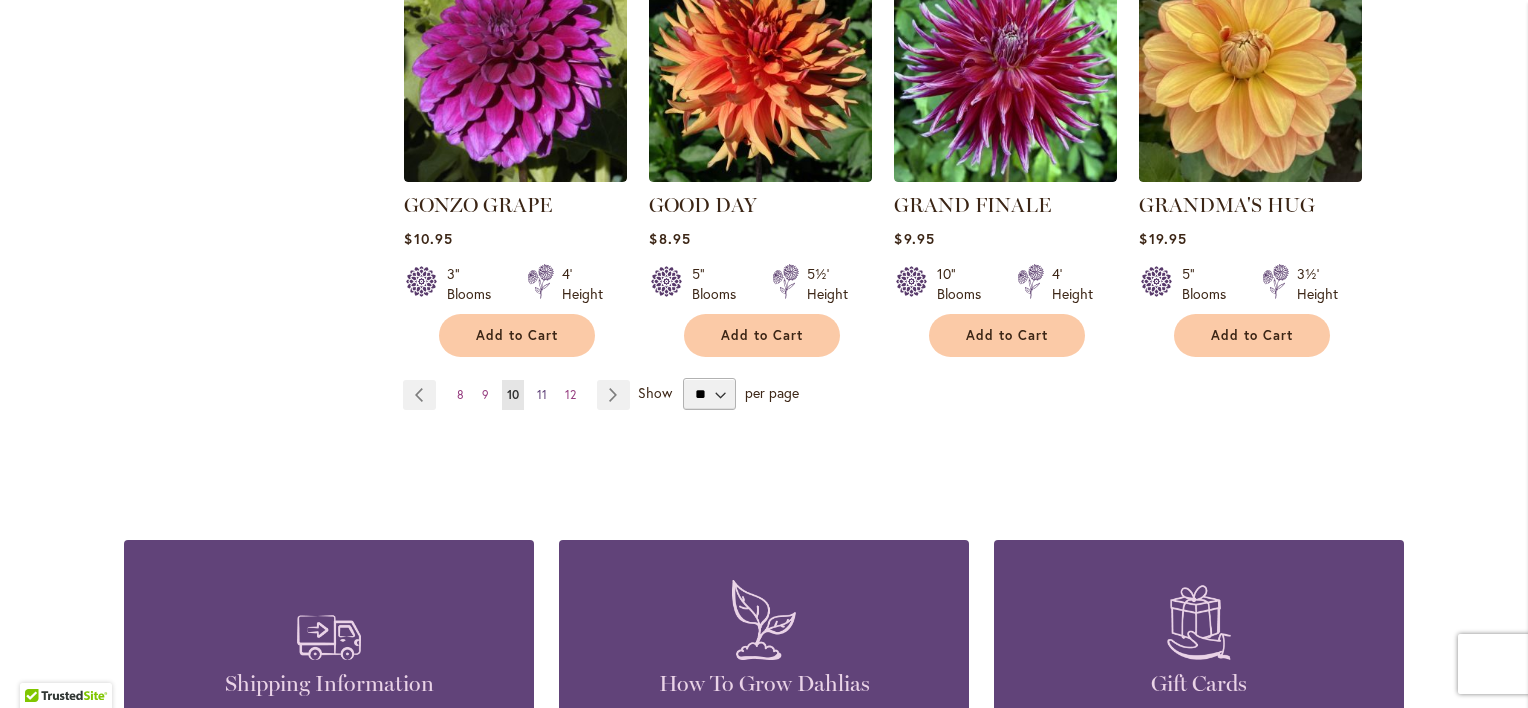 click on "11" at bounding box center (542, 394) 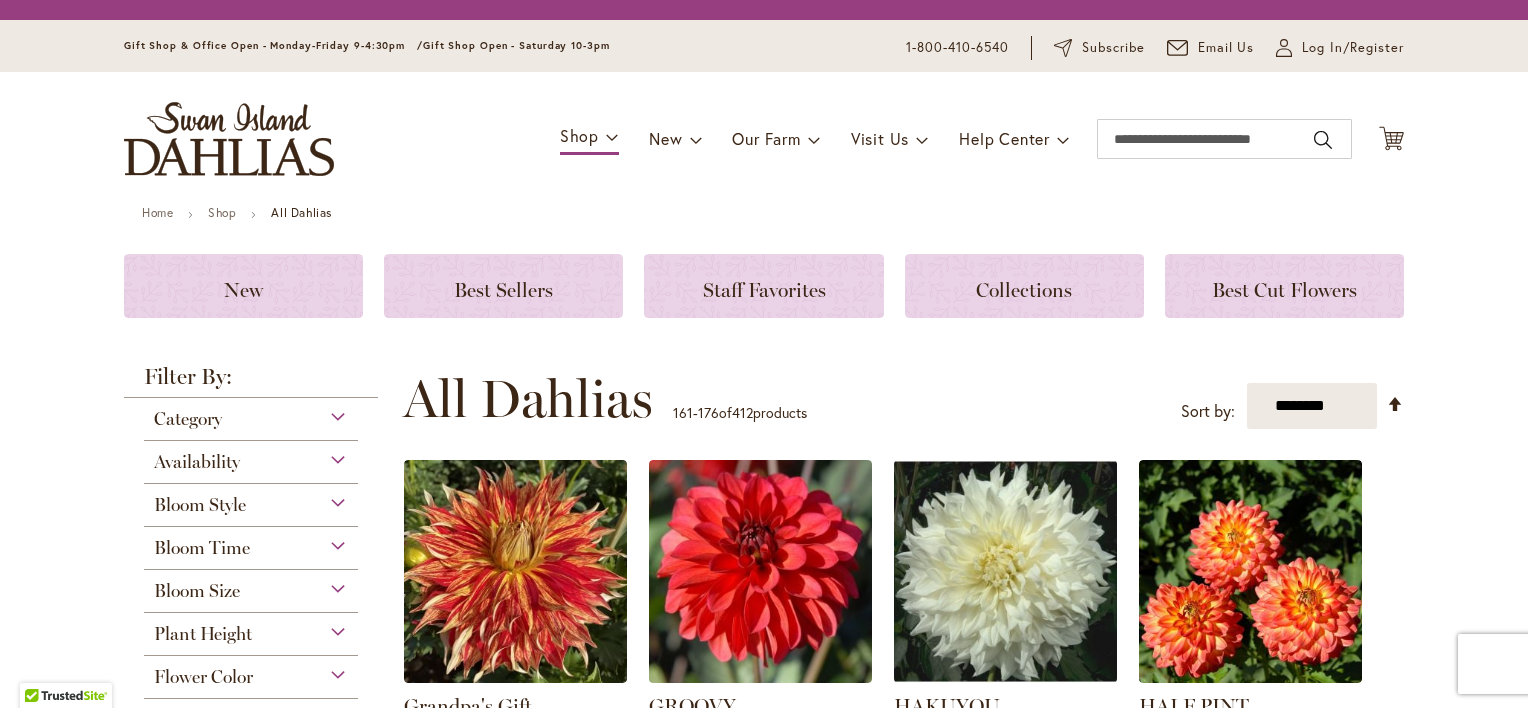 scroll, scrollTop: 0, scrollLeft: 0, axis: both 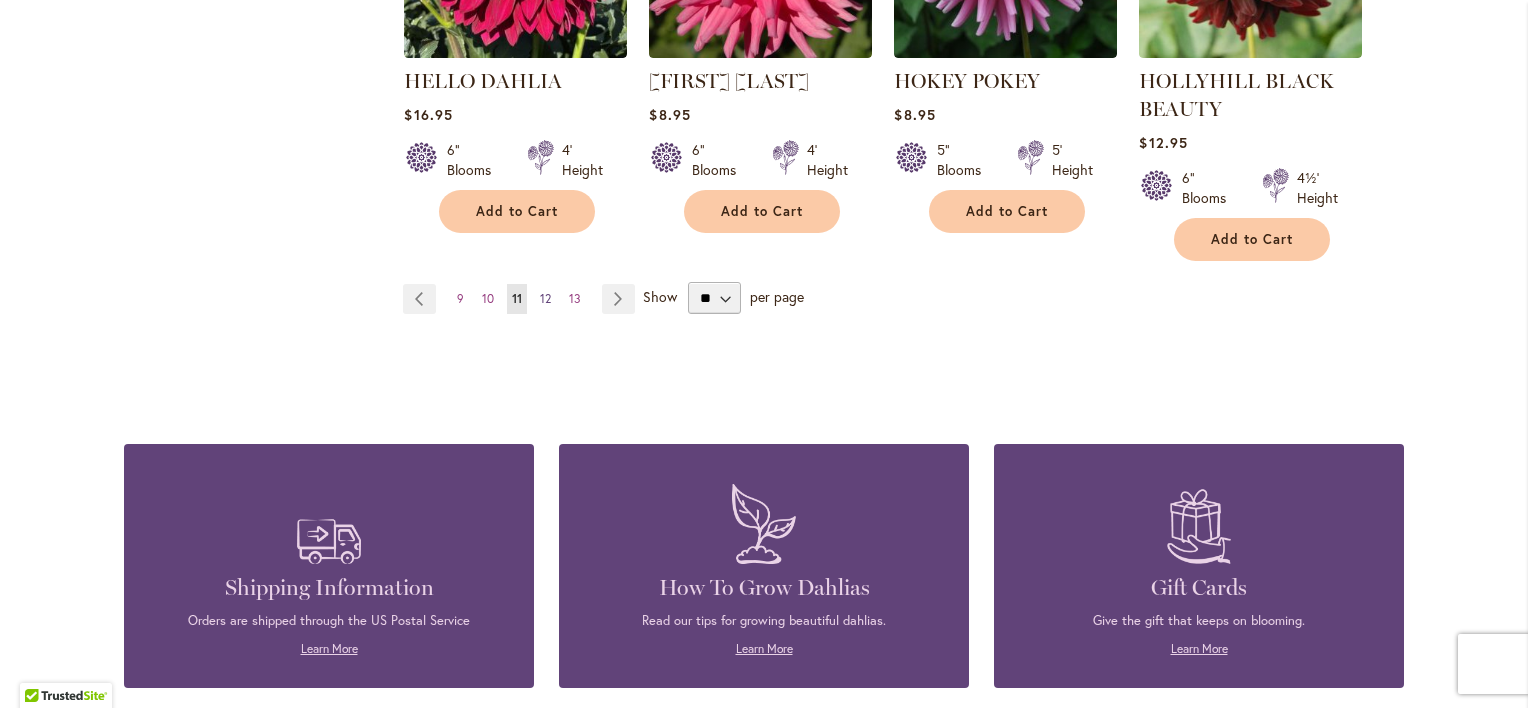 click on "12" at bounding box center (545, 298) 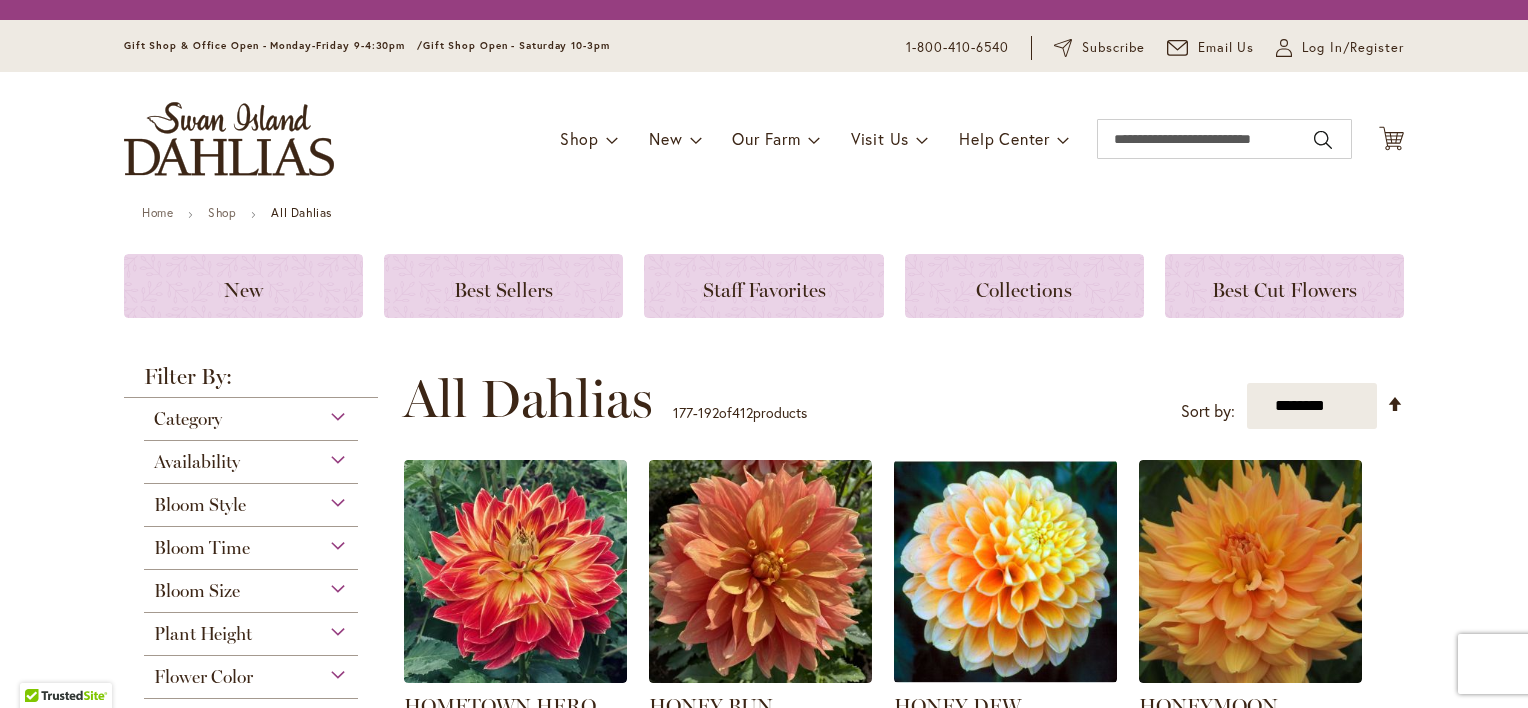 scroll, scrollTop: 0, scrollLeft: 0, axis: both 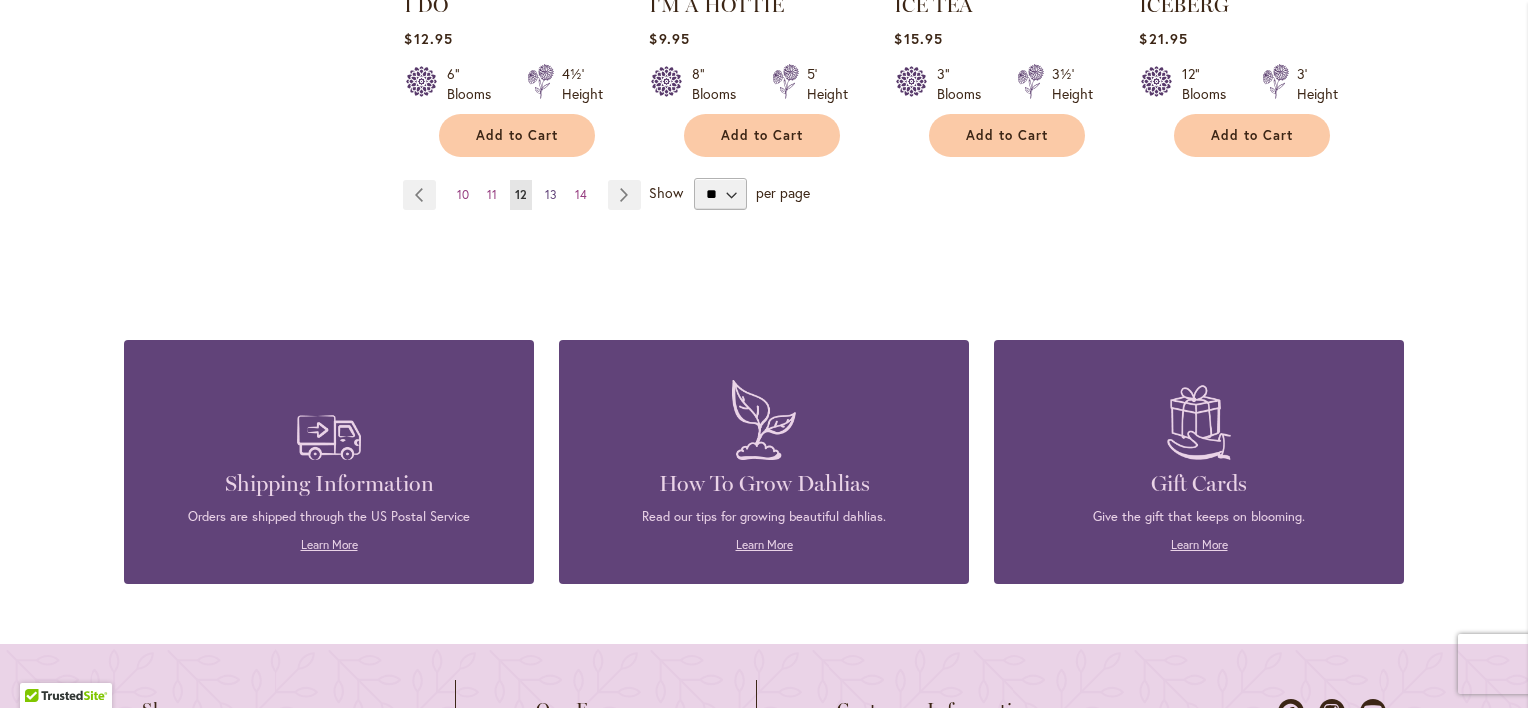 click on "13" at bounding box center (551, 194) 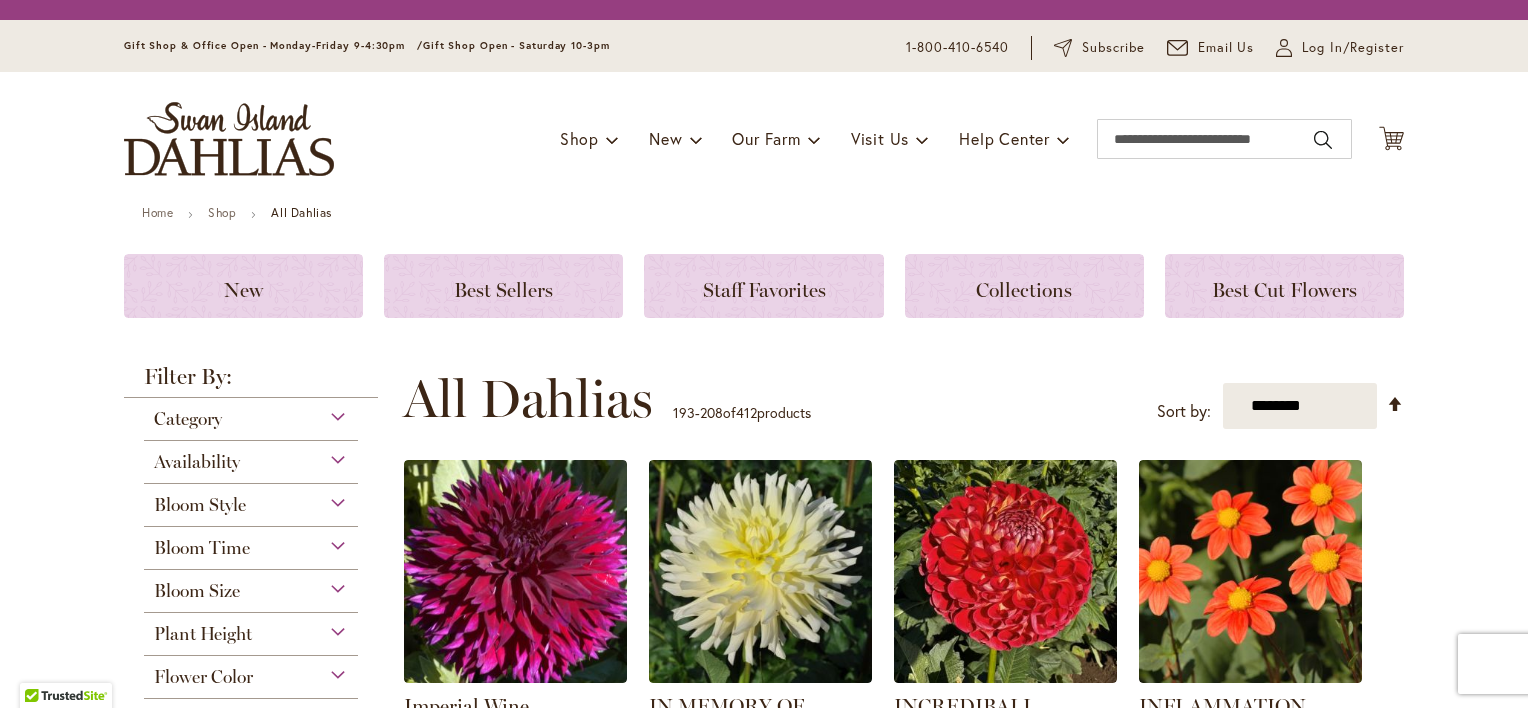scroll, scrollTop: 0, scrollLeft: 0, axis: both 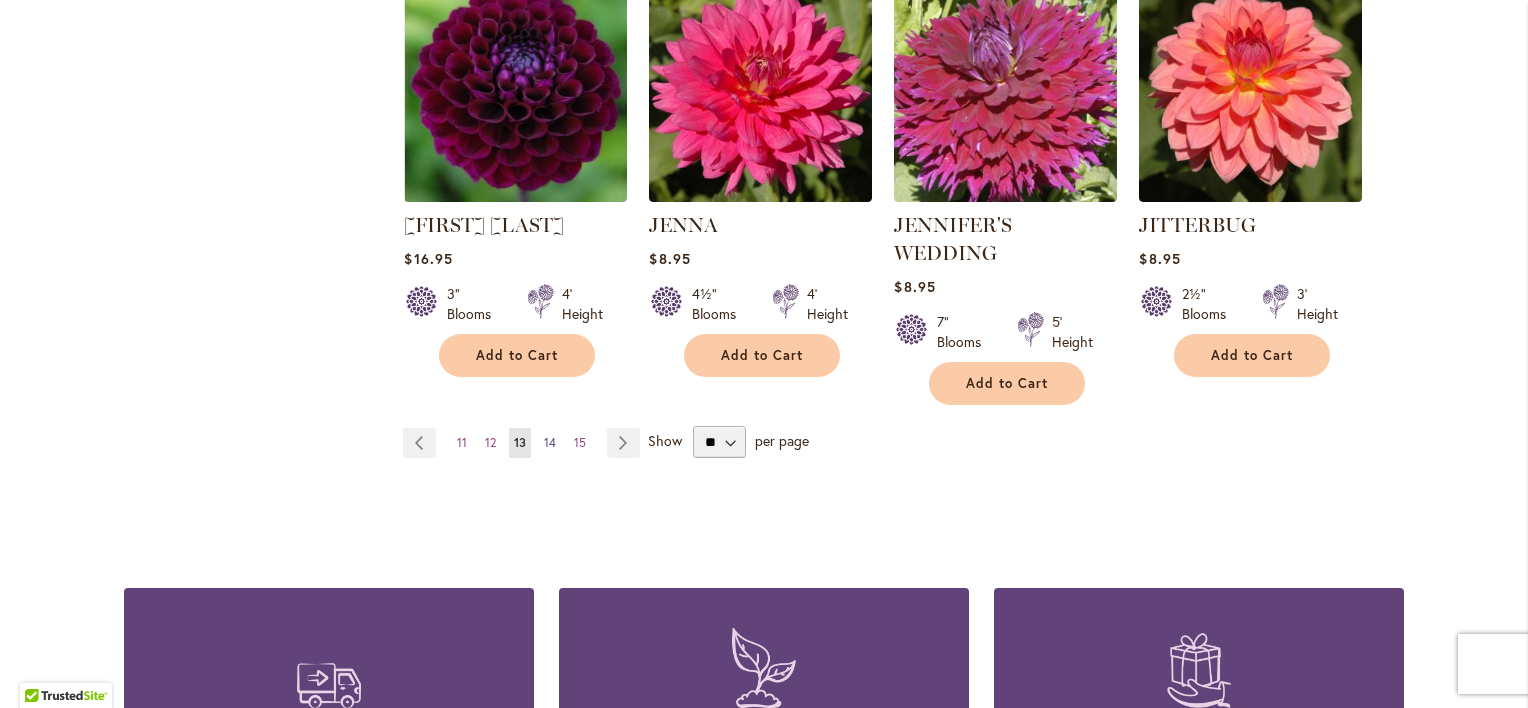 click on "14" at bounding box center [550, 442] 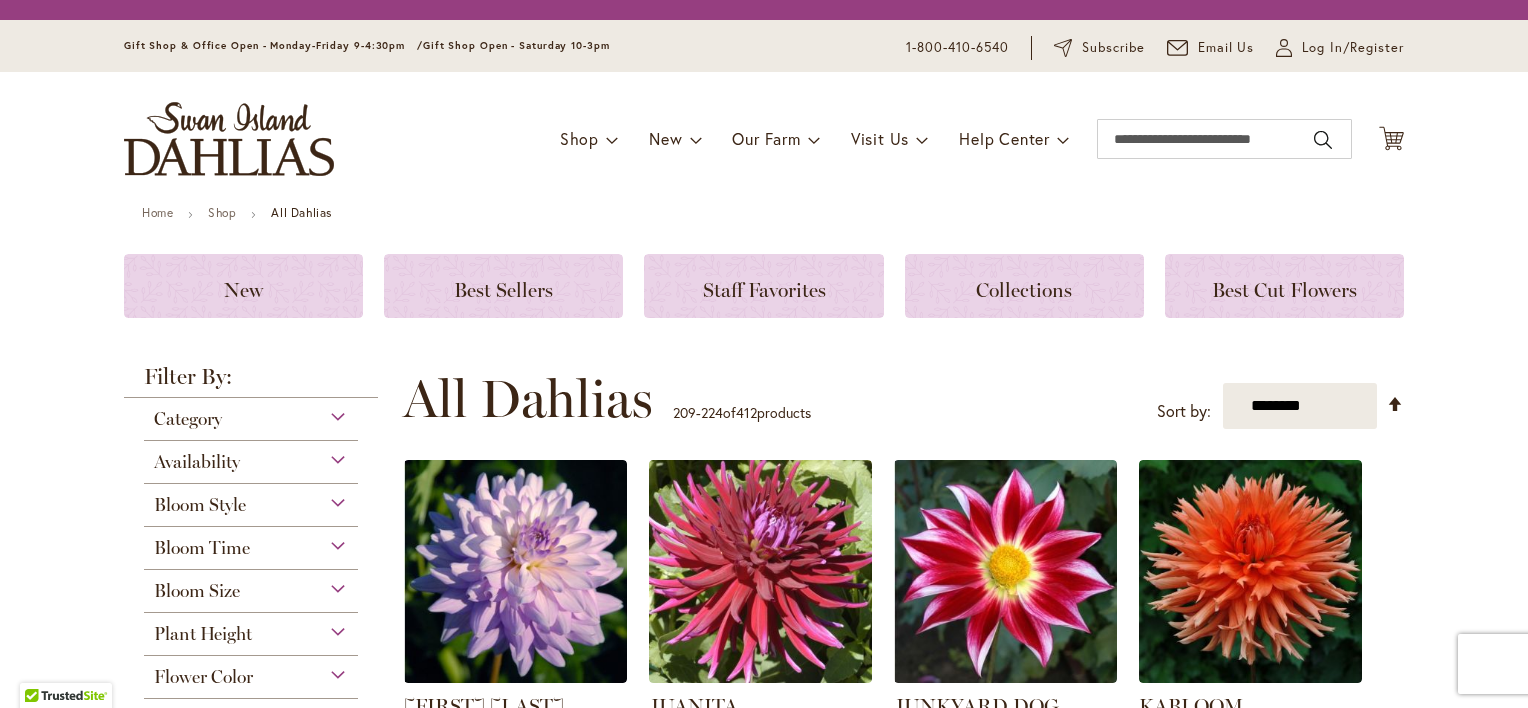 scroll, scrollTop: 0, scrollLeft: 0, axis: both 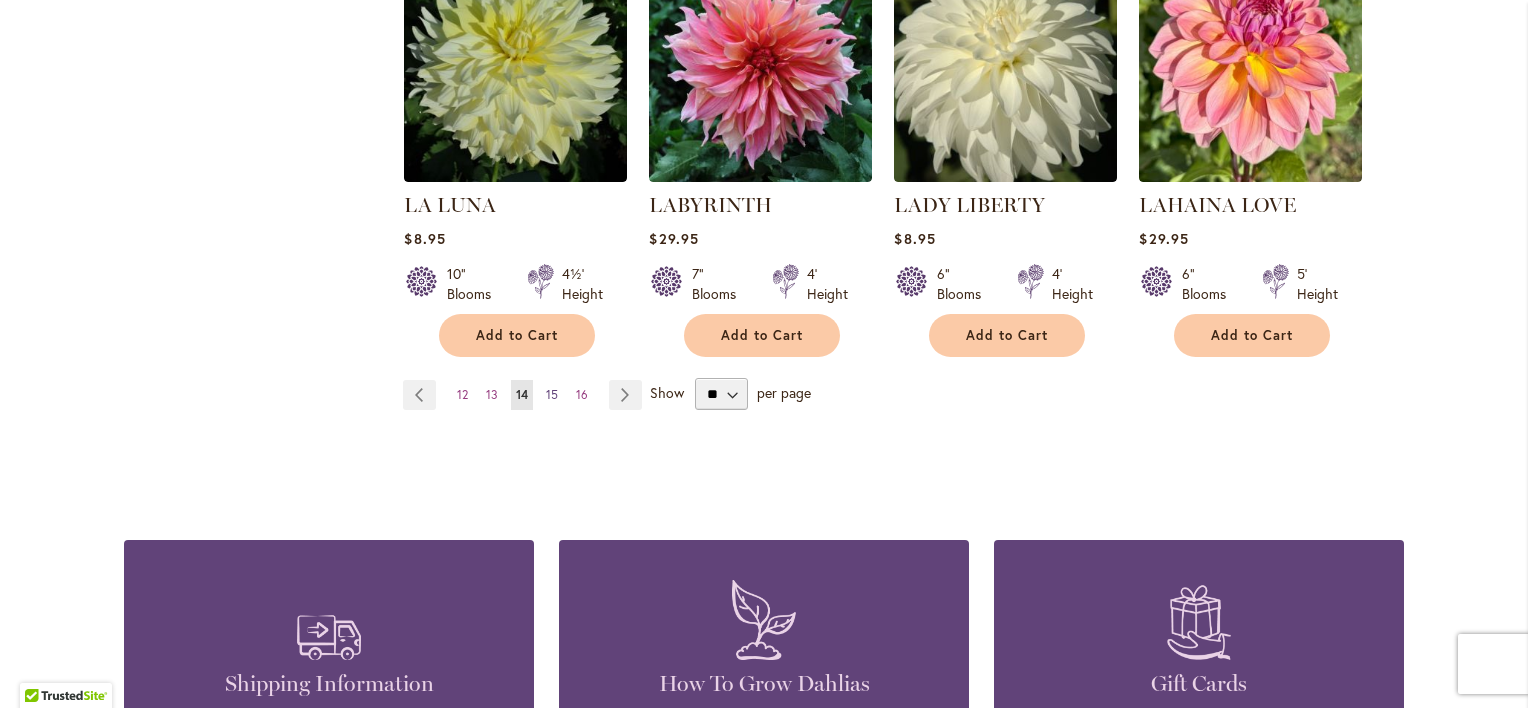 click on "15" at bounding box center [552, 394] 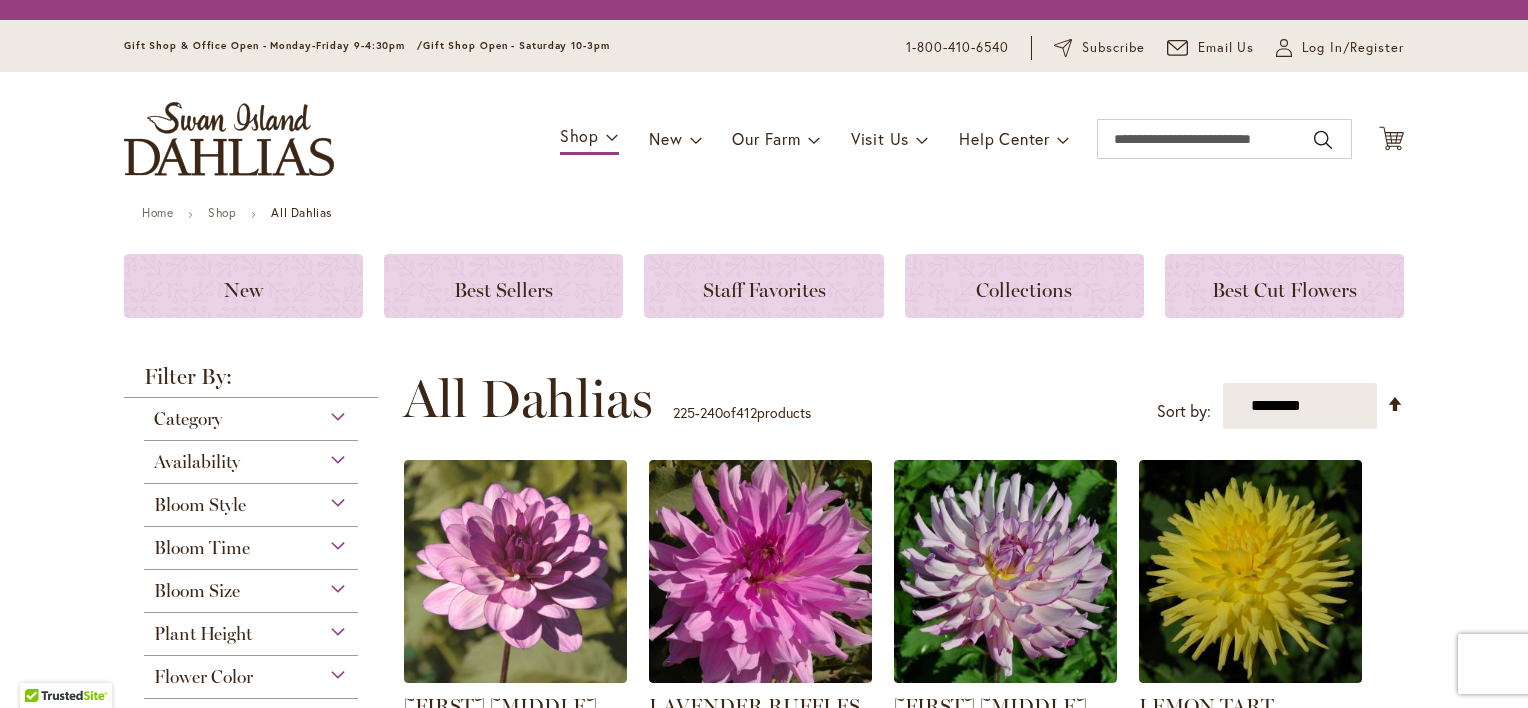 scroll, scrollTop: 0, scrollLeft: 0, axis: both 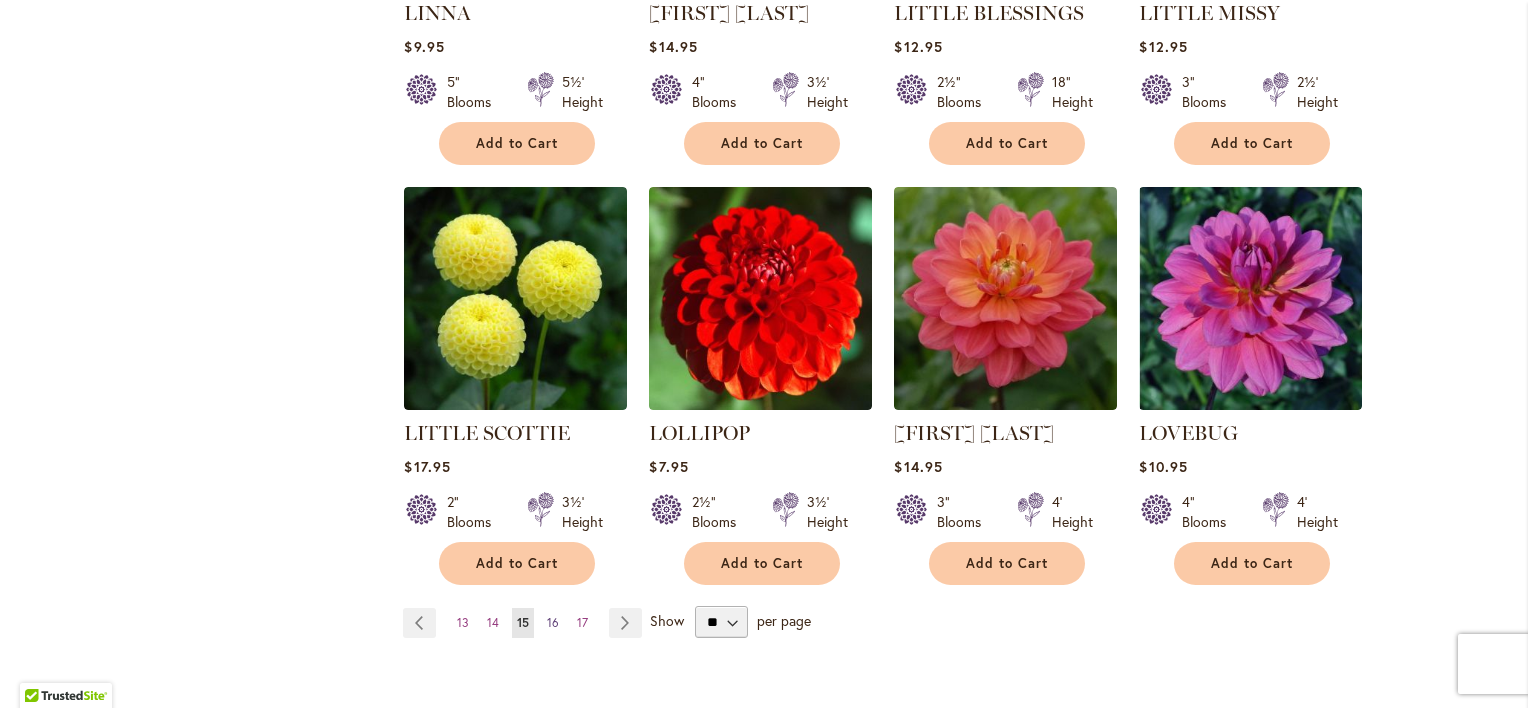 click on "16" at bounding box center [553, 622] 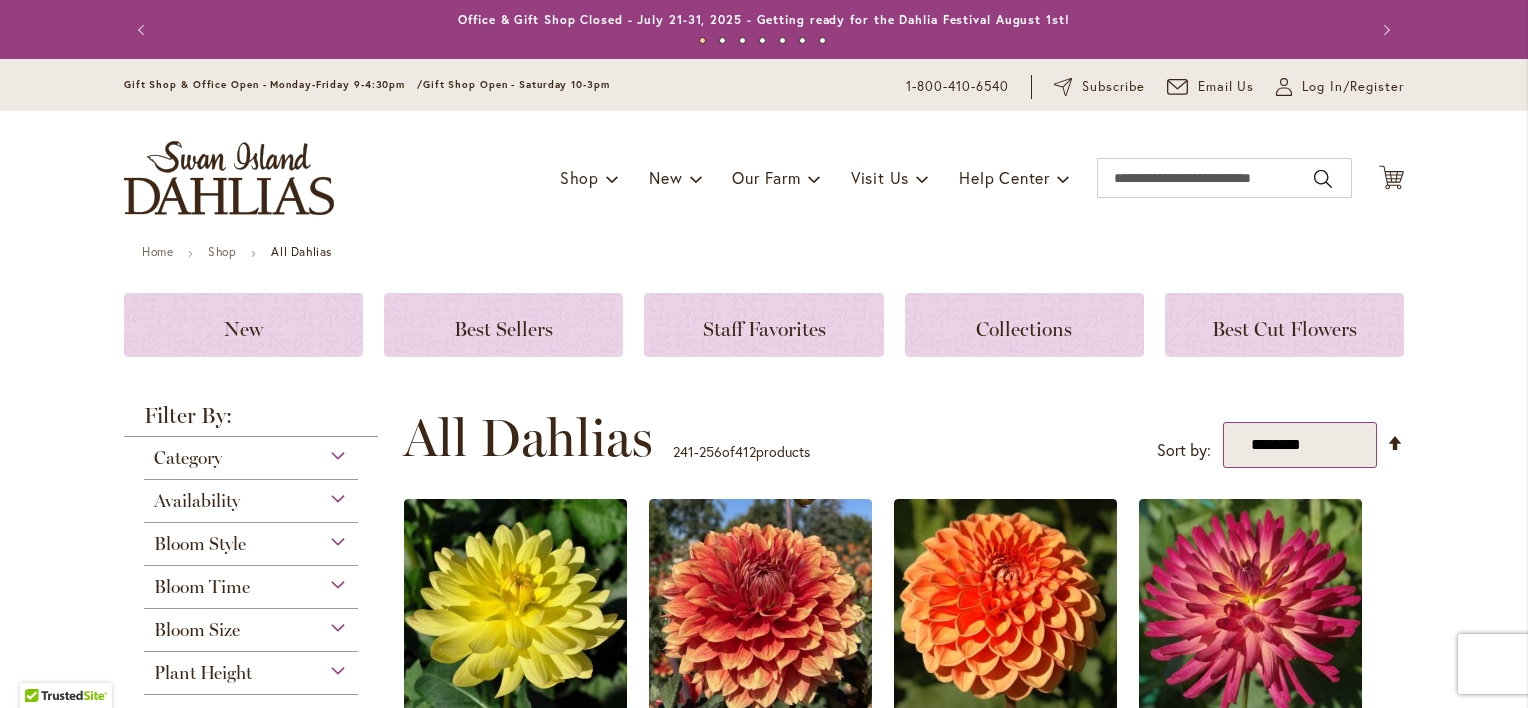 scroll, scrollTop: 0, scrollLeft: 0, axis: both 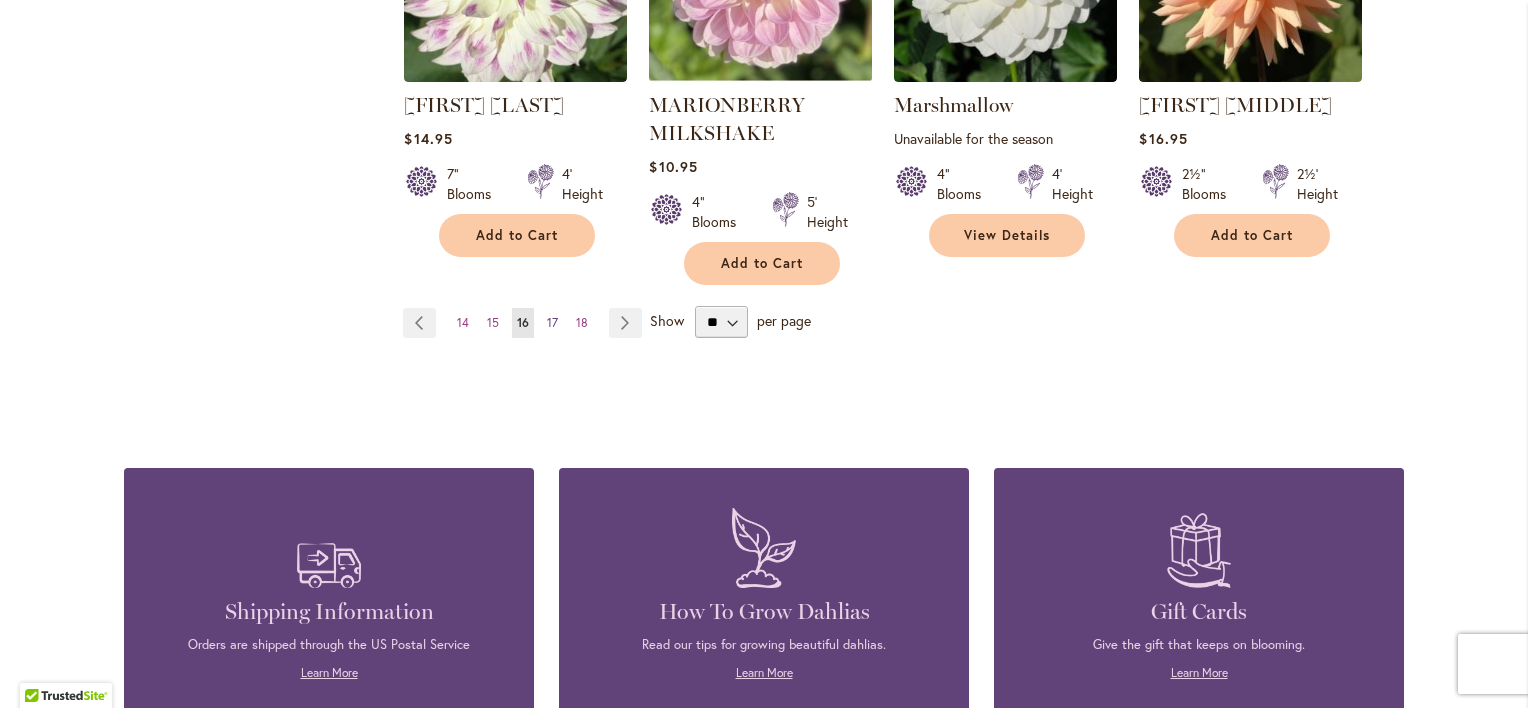 click on "17" at bounding box center [552, 322] 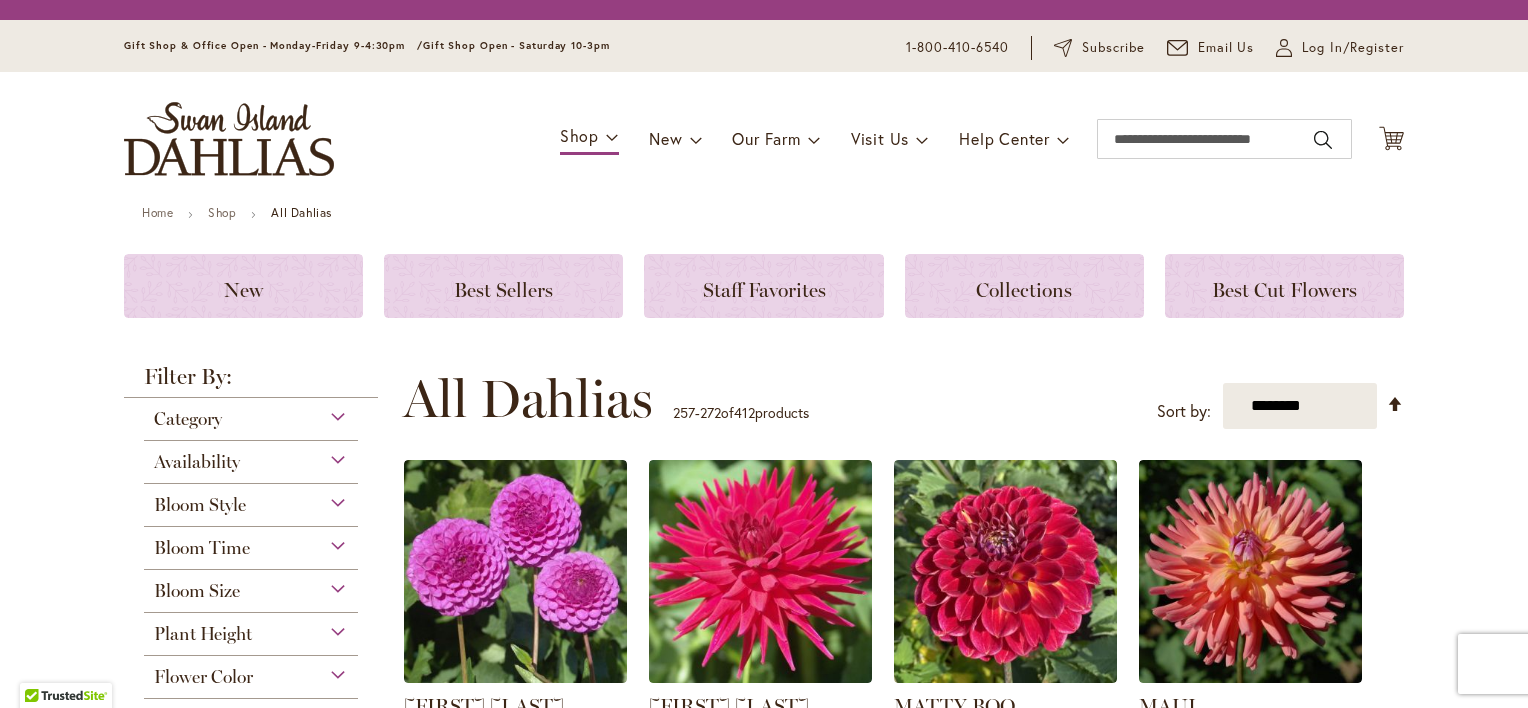 scroll, scrollTop: 0, scrollLeft: 0, axis: both 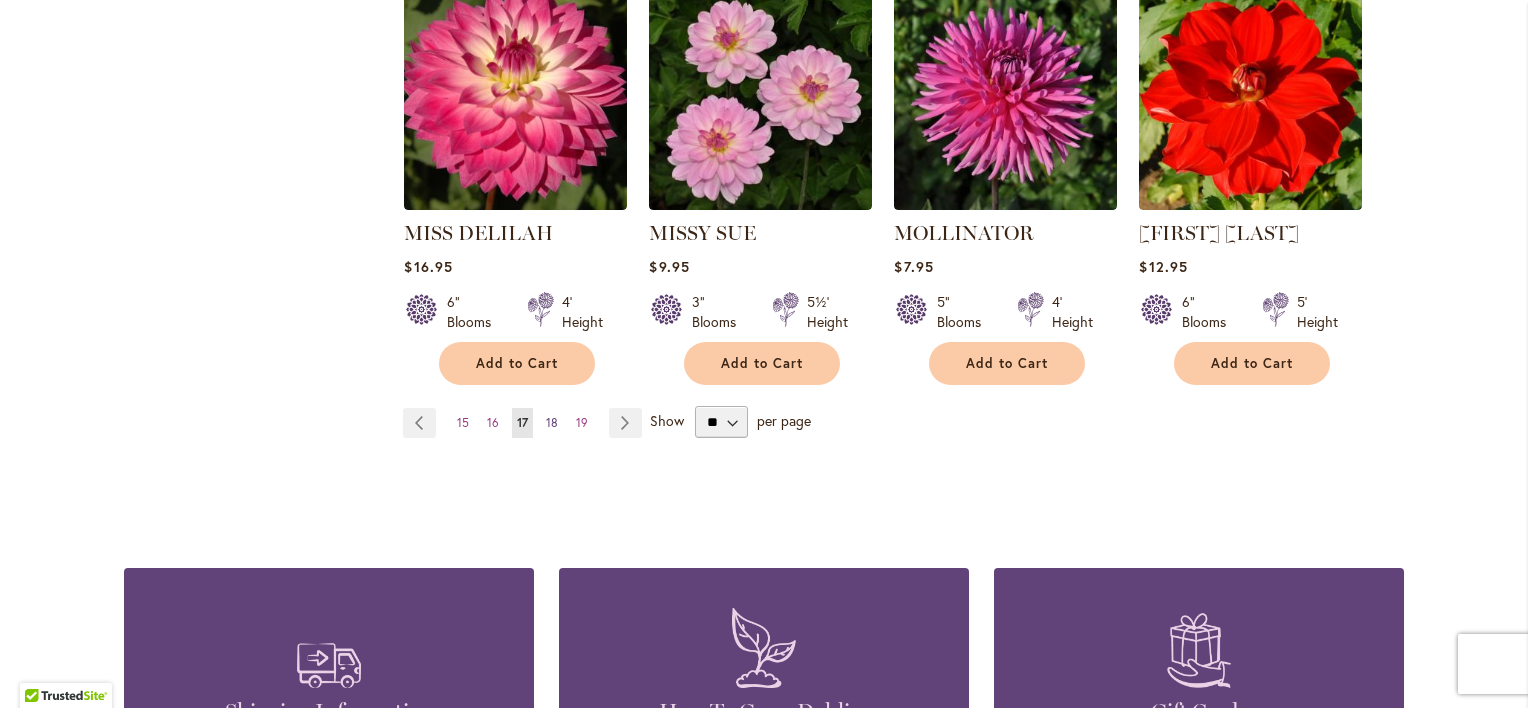 click on "18" at bounding box center [552, 422] 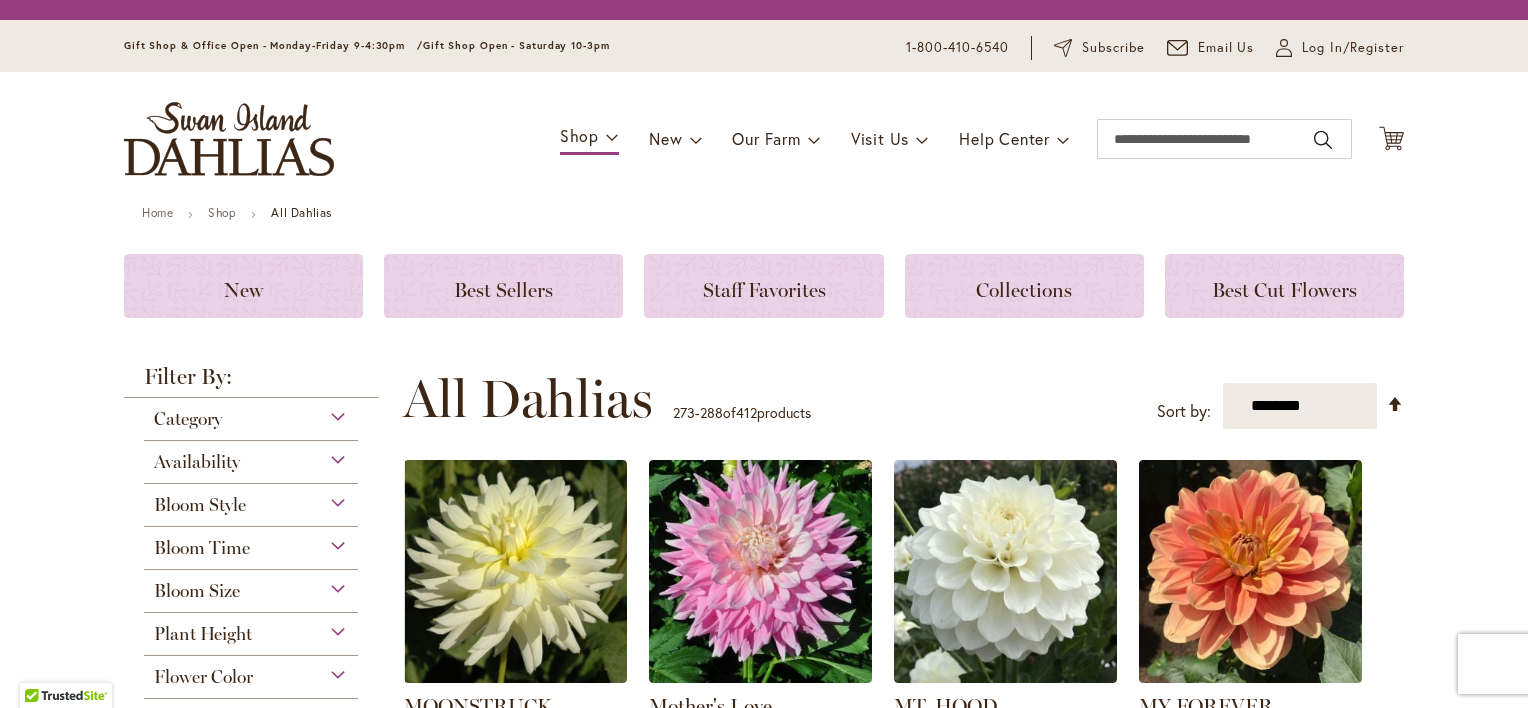 scroll, scrollTop: 0, scrollLeft: 0, axis: both 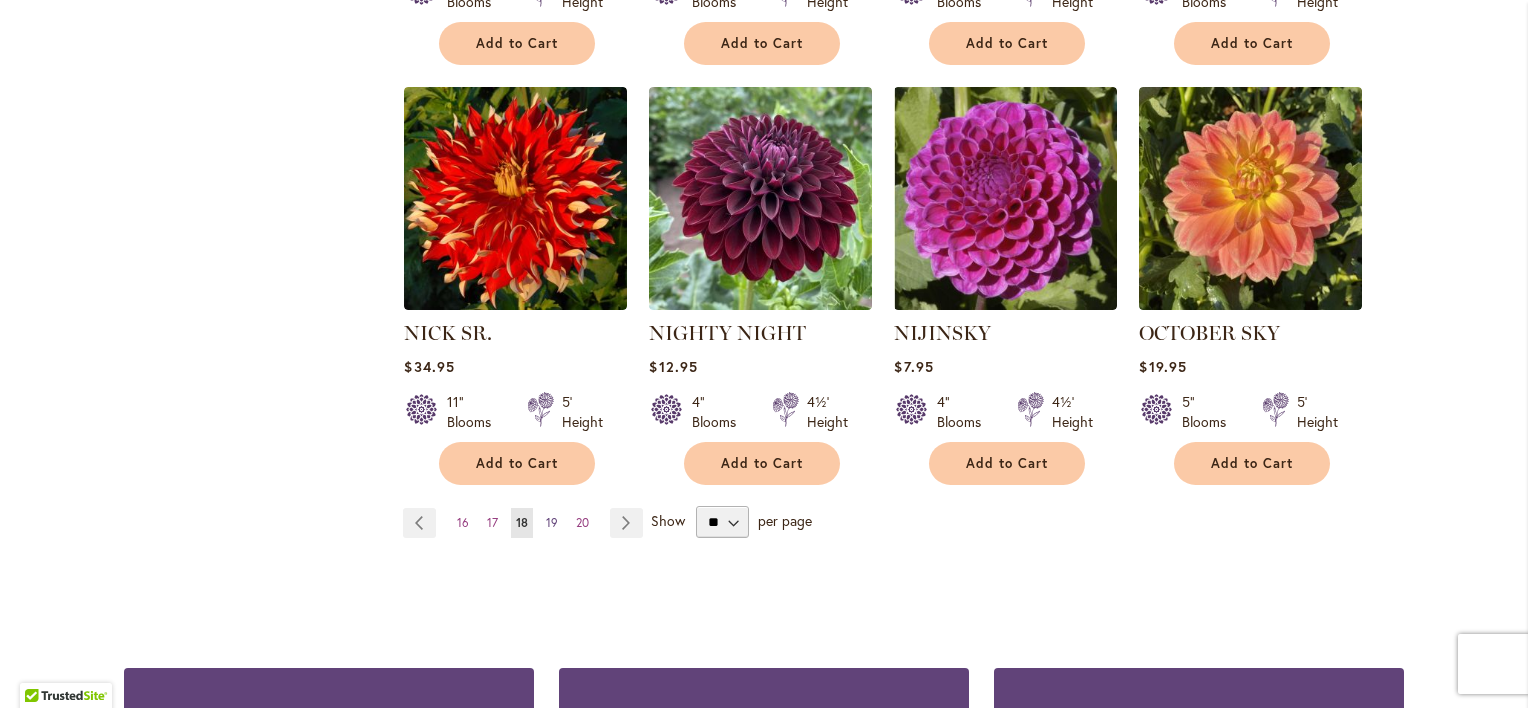 click on "19" at bounding box center [552, 522] 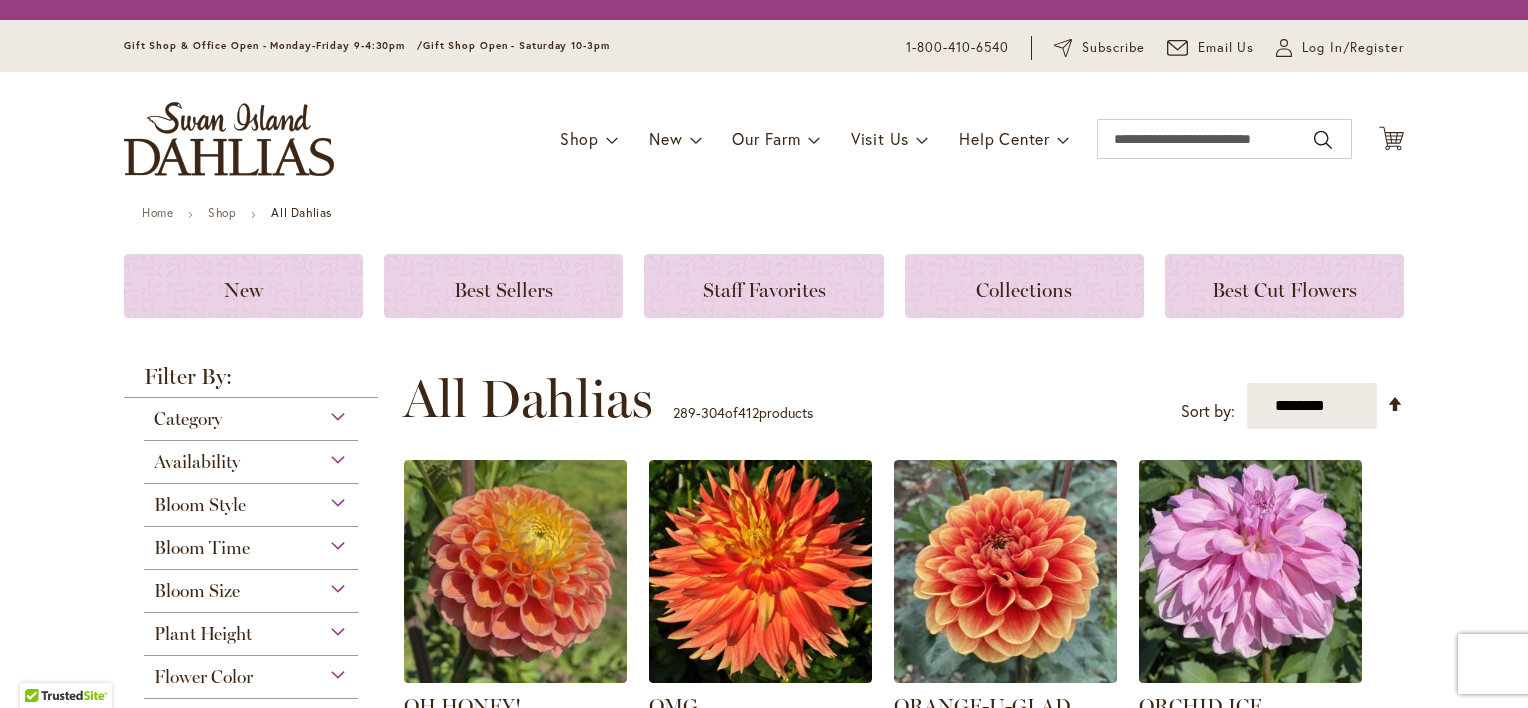 scroll, scrollTop: 0, scrollLeft: 0, axis: both 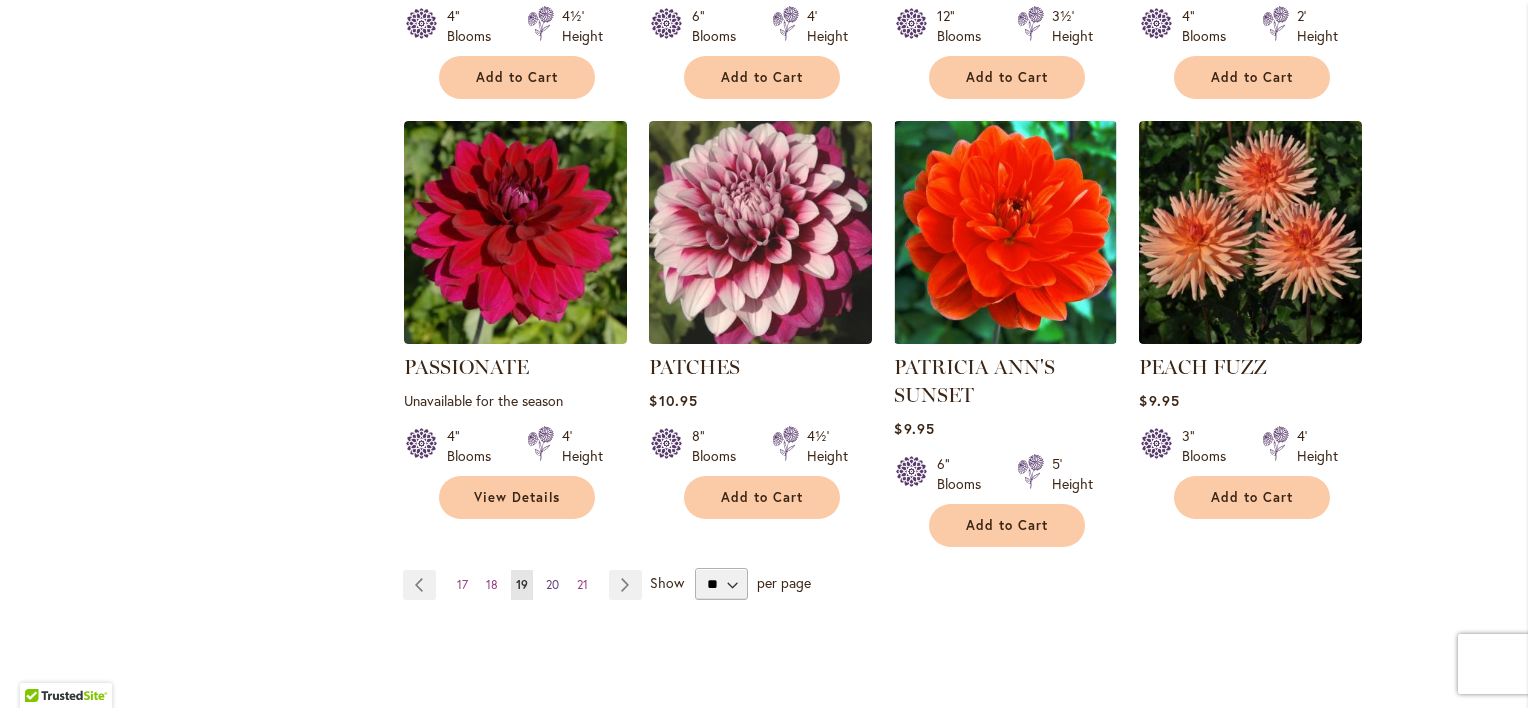 click on "20" at bounding box center (552, 584) 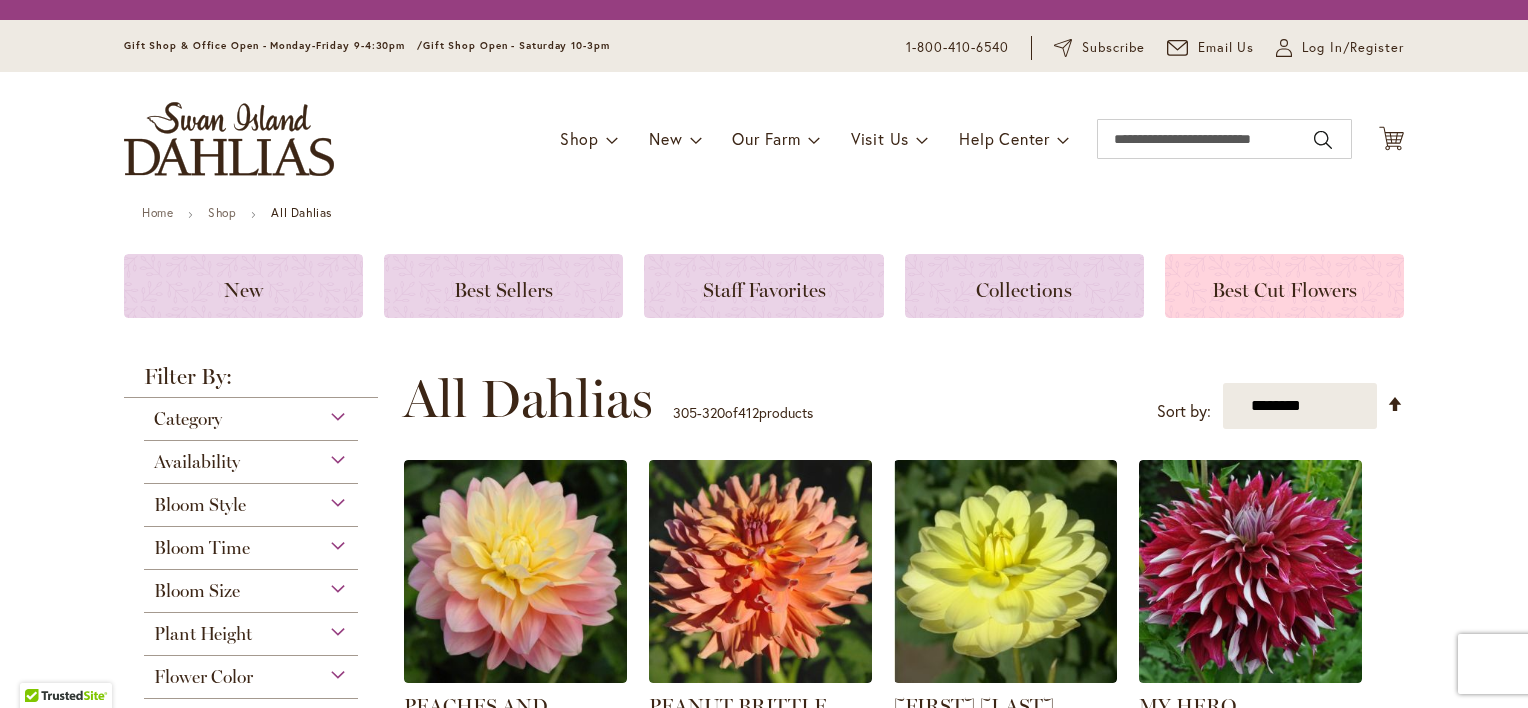 scroll, scrollTop: 0, scrollLeft: 0, axis: both 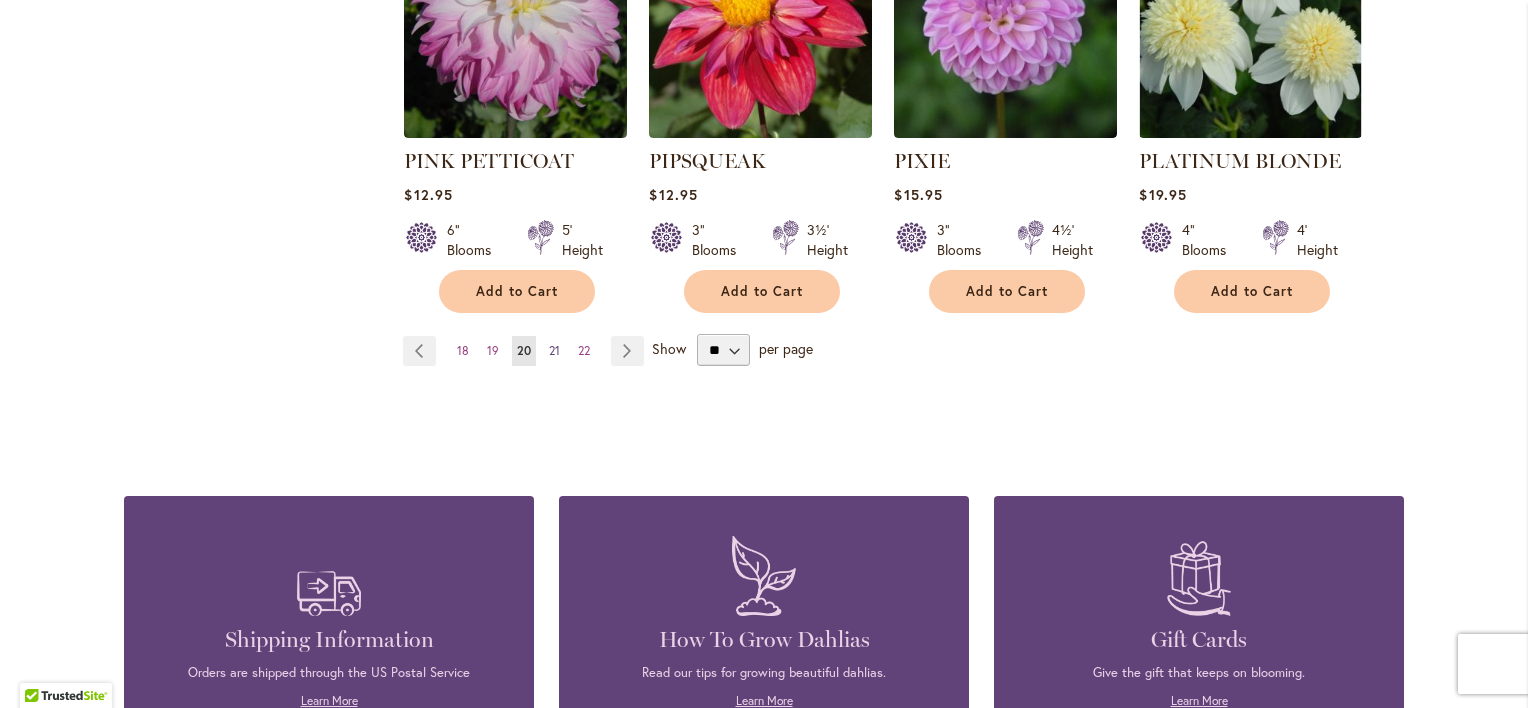 click on "21" at bounding box center (554, 350) 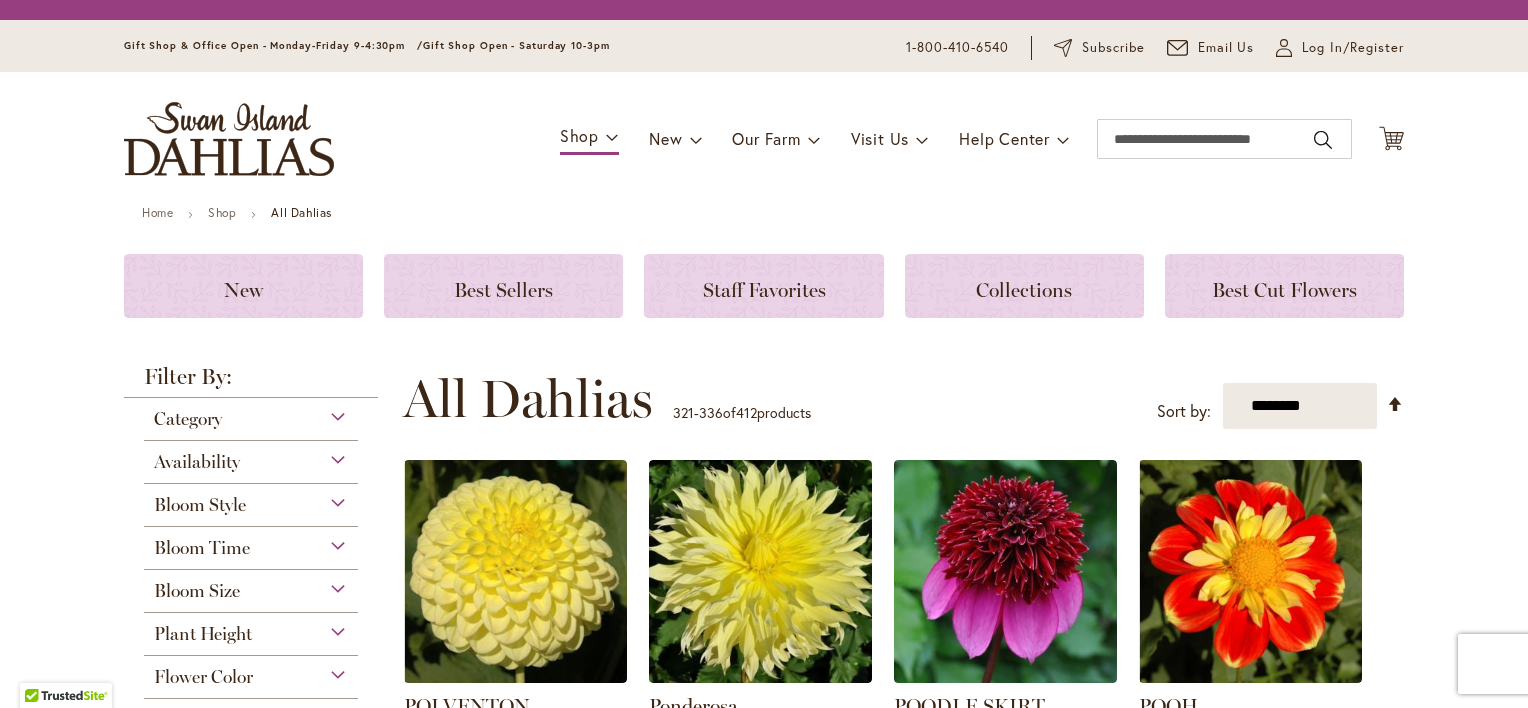 scroll, scrollTop: 0, scrollLeft: 0, axis: both 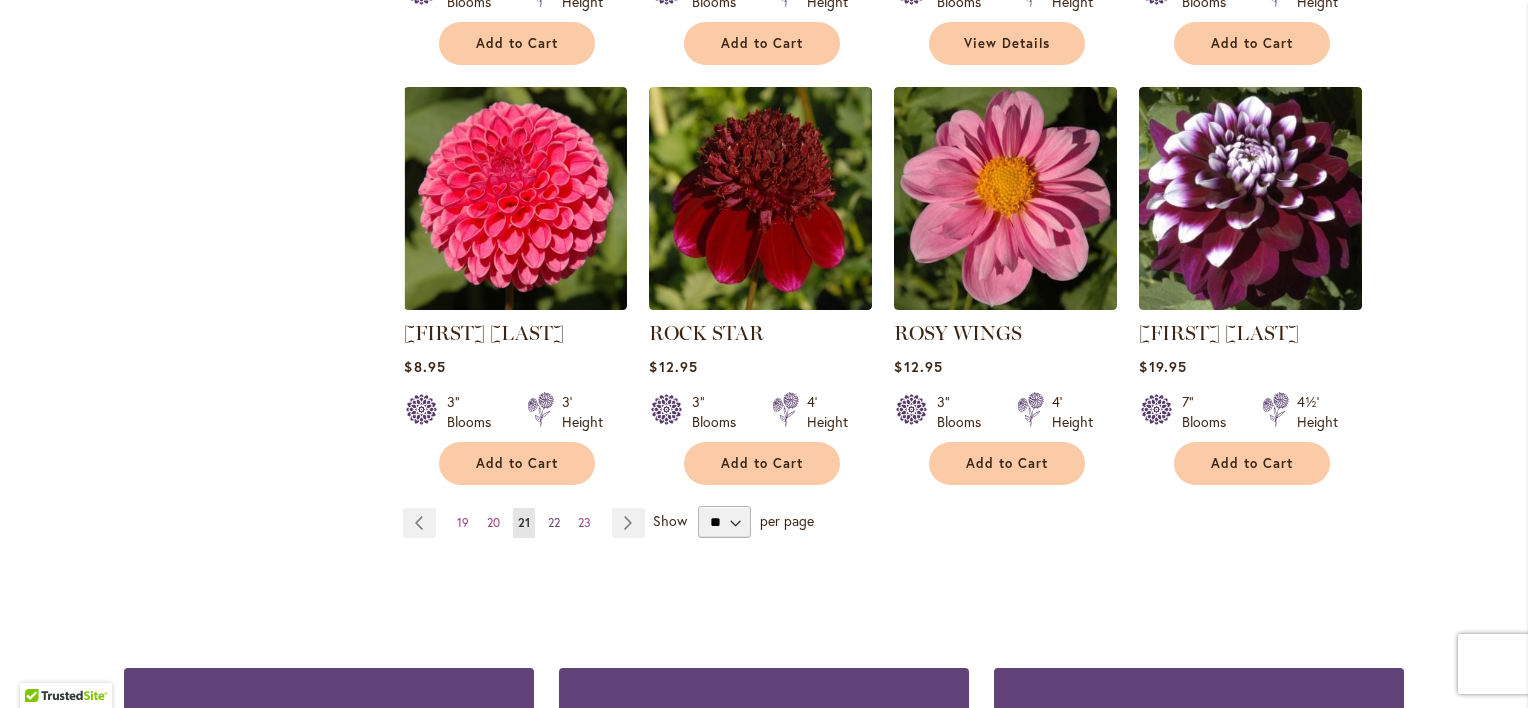 click on "22" at bounding box center [554, 522] 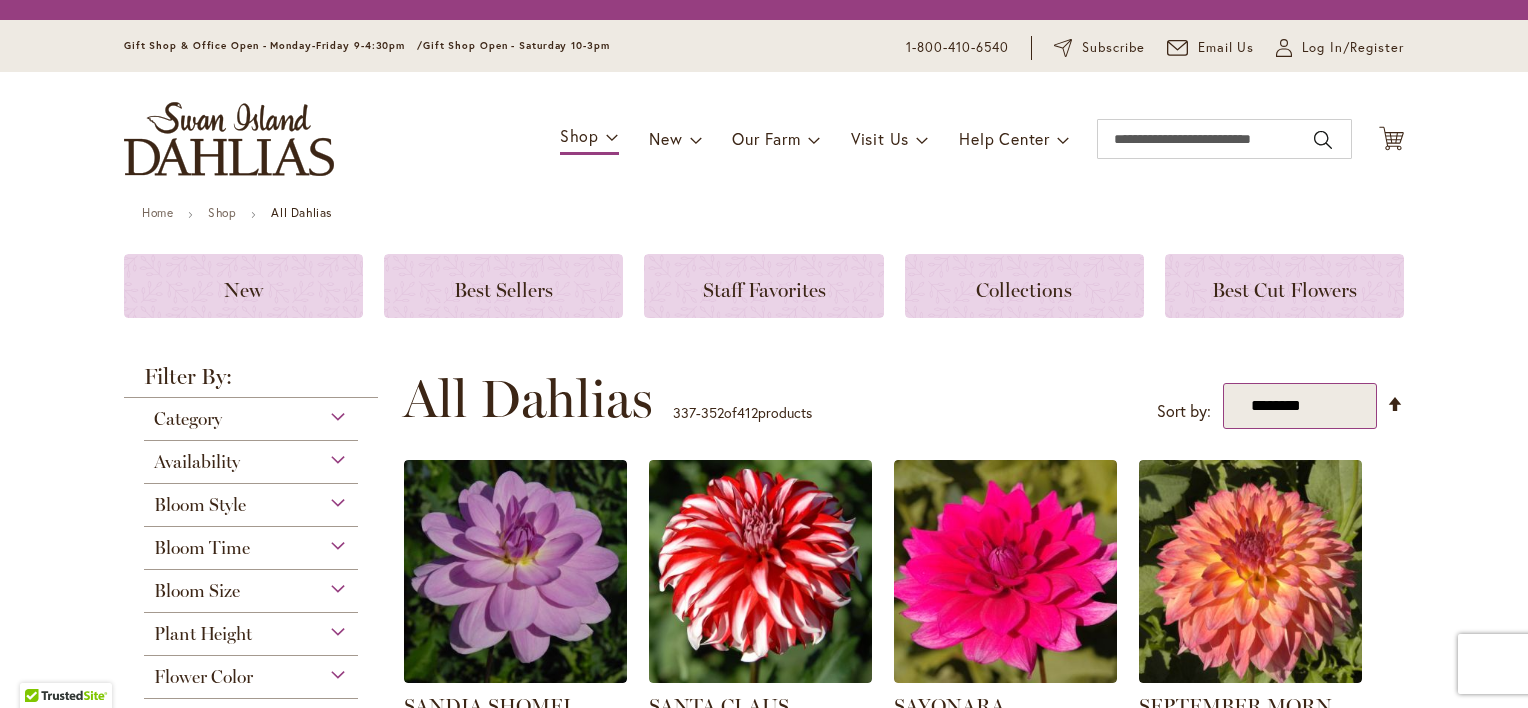 scroll, scrollTop: 0, scrollLeft: 0, axis: both 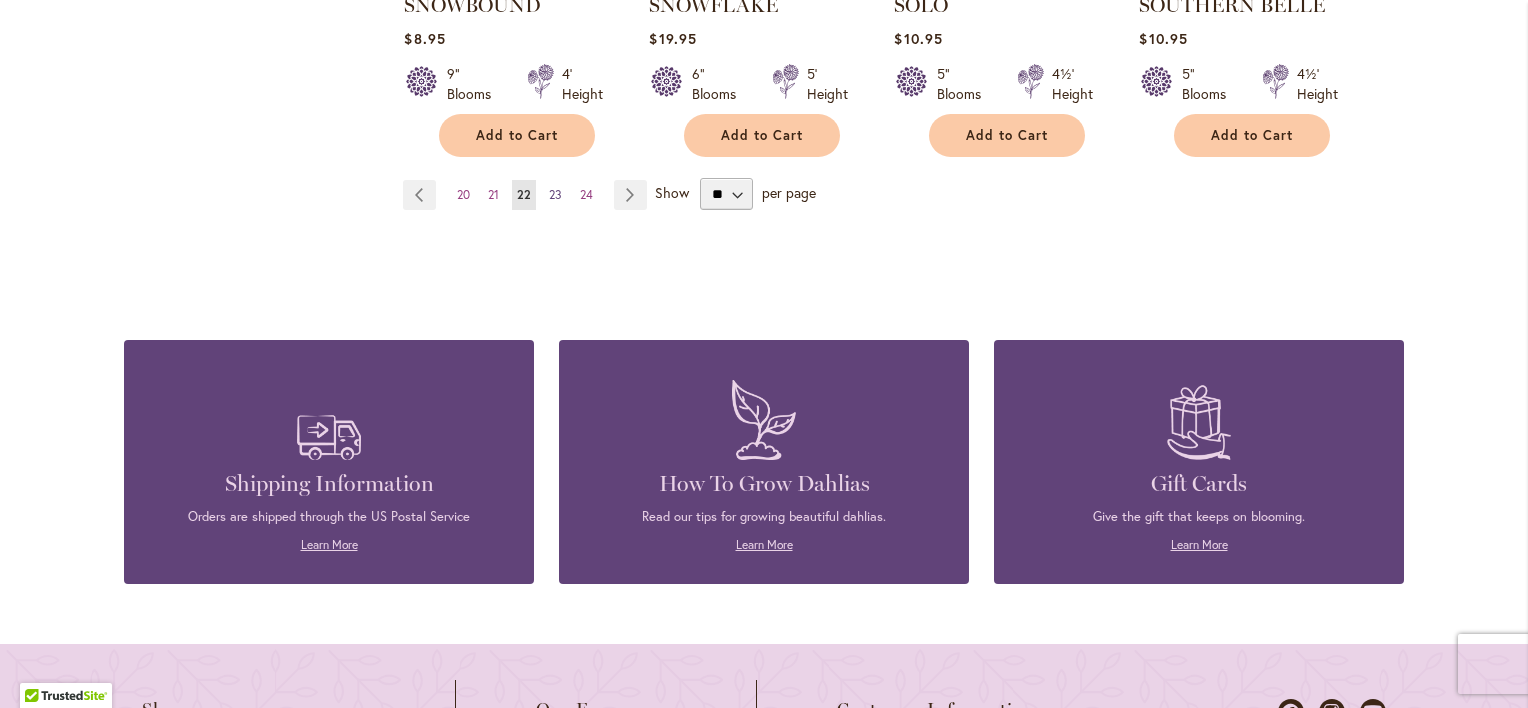 click on "23" at bounding box center [555, 194] 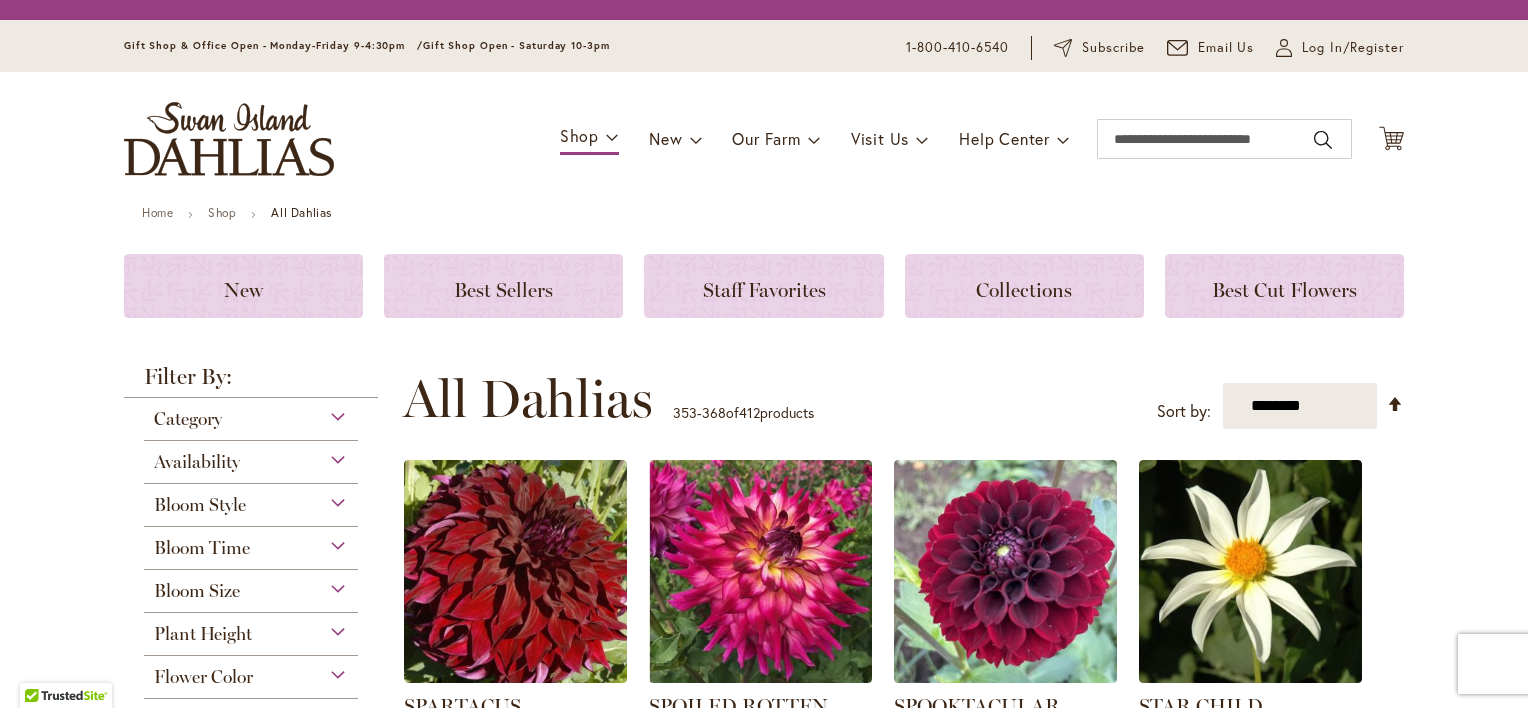 scroll, scrollTop: 0, scrollLeft: 0, axis: both 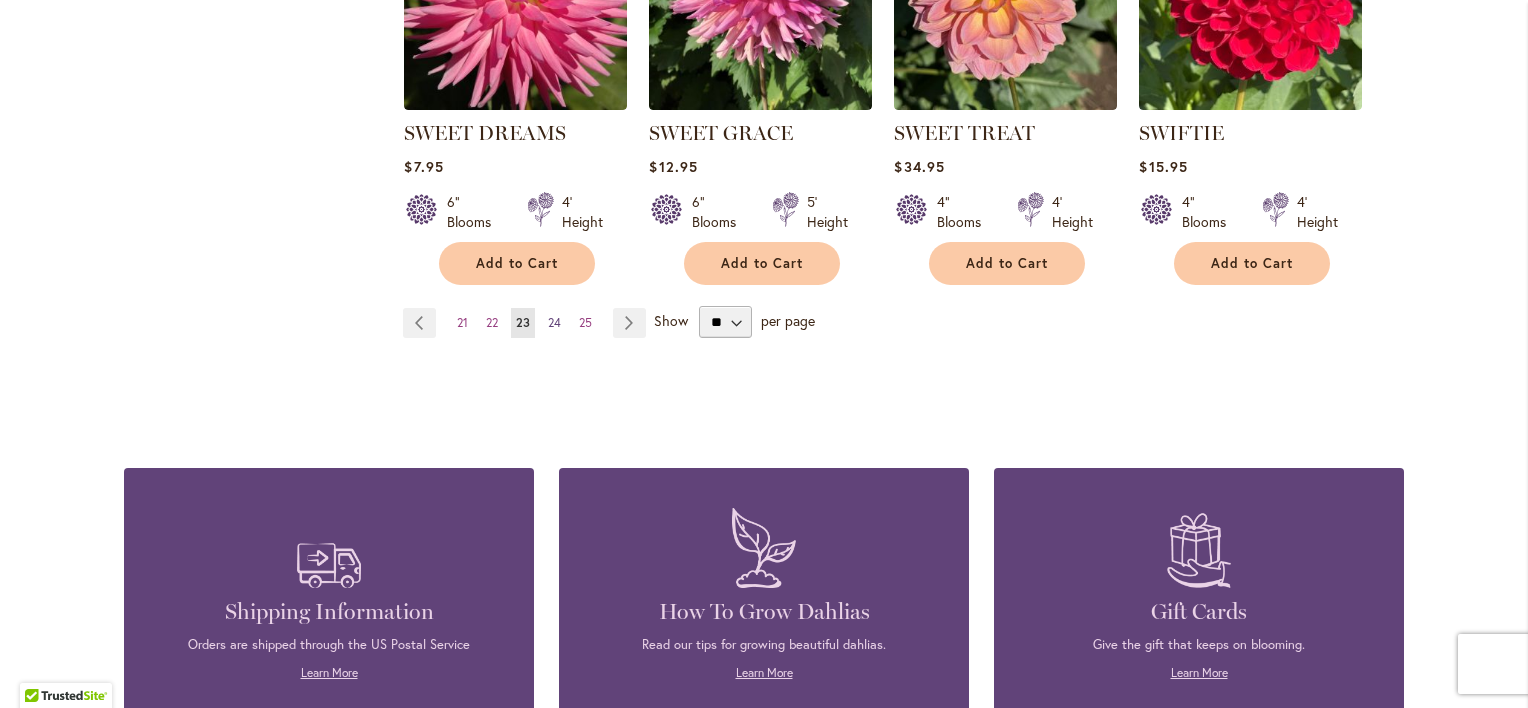 click on "24" at bounding box center (554, 322) 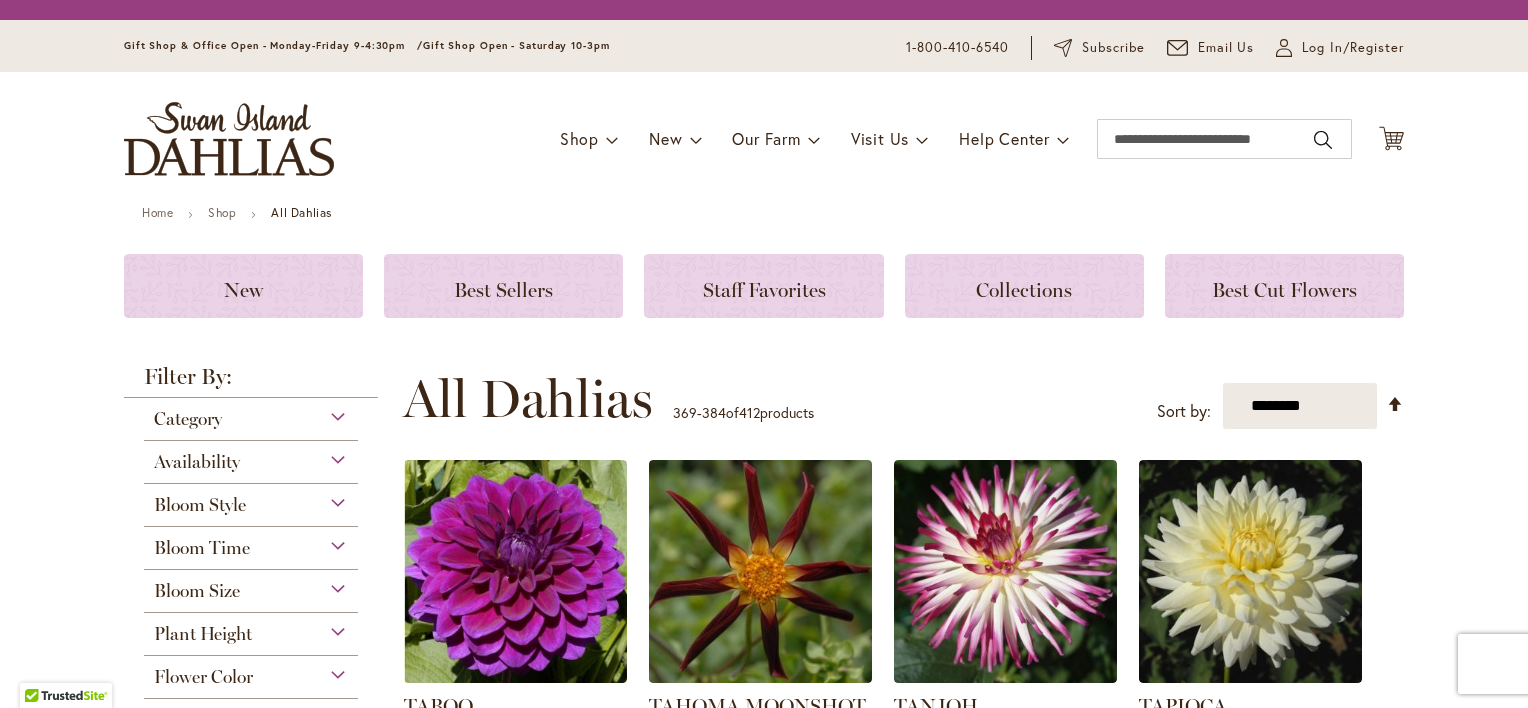 scroll, scrollTop: 0, scrollLeft: 0, axis: both 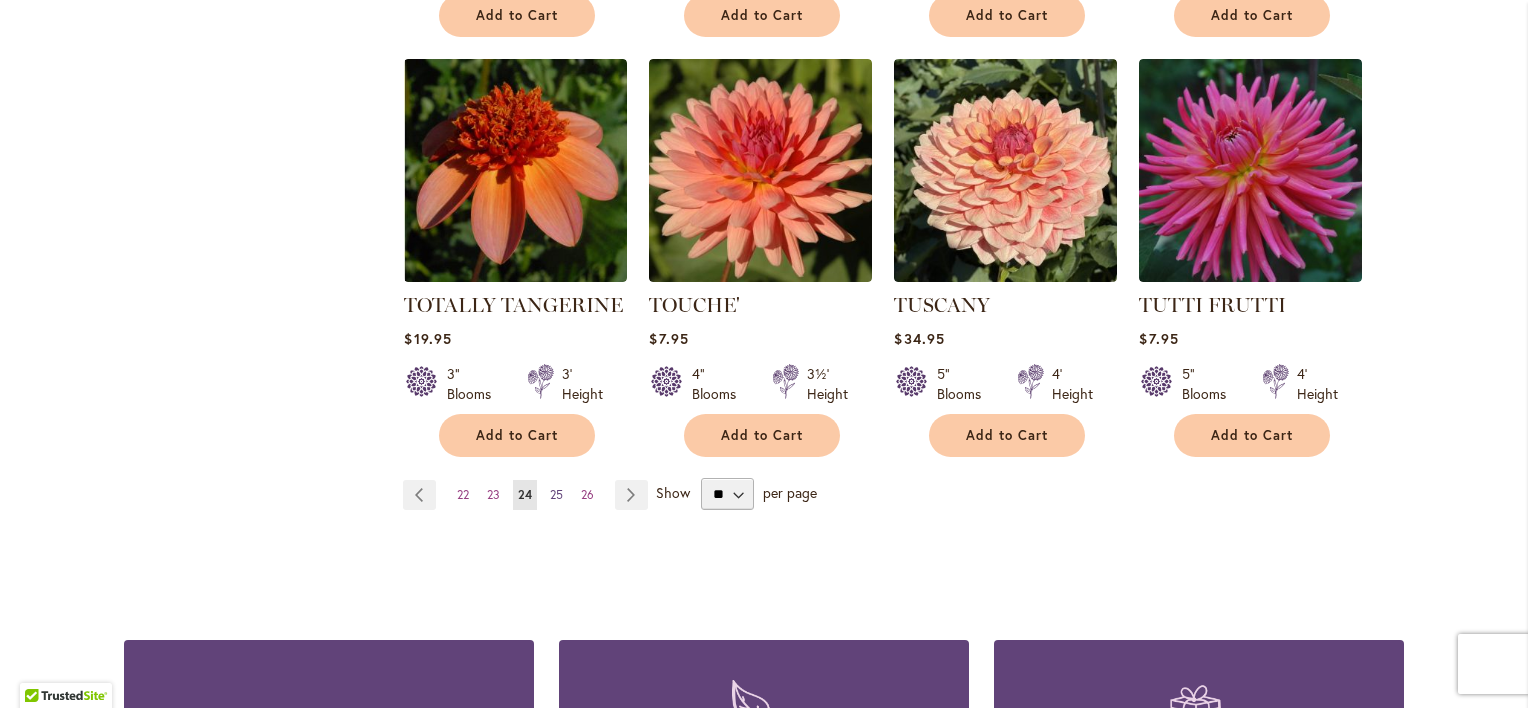 click on "25" at bounding box center [556, 494] 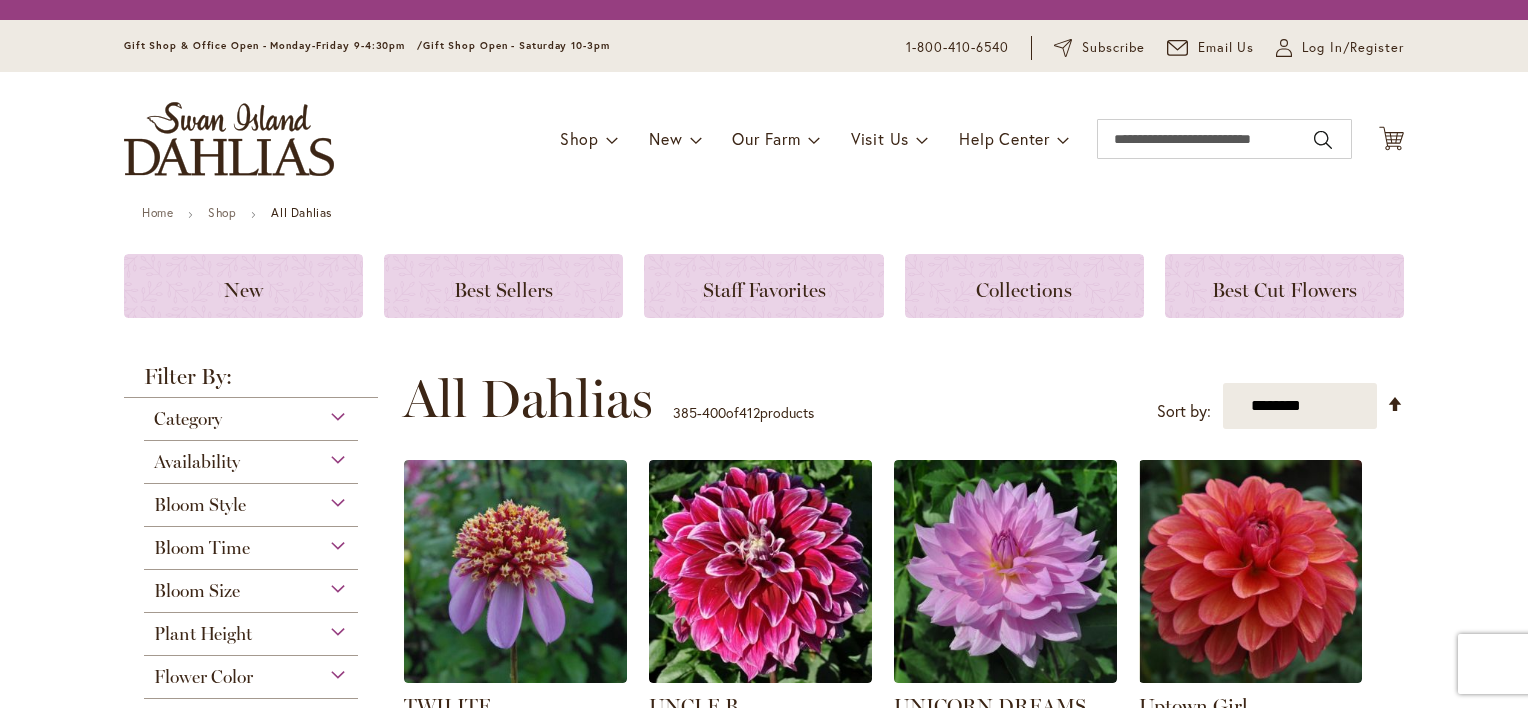 scroll, scrollTop: 0, scrollLeft: 0, axis: both 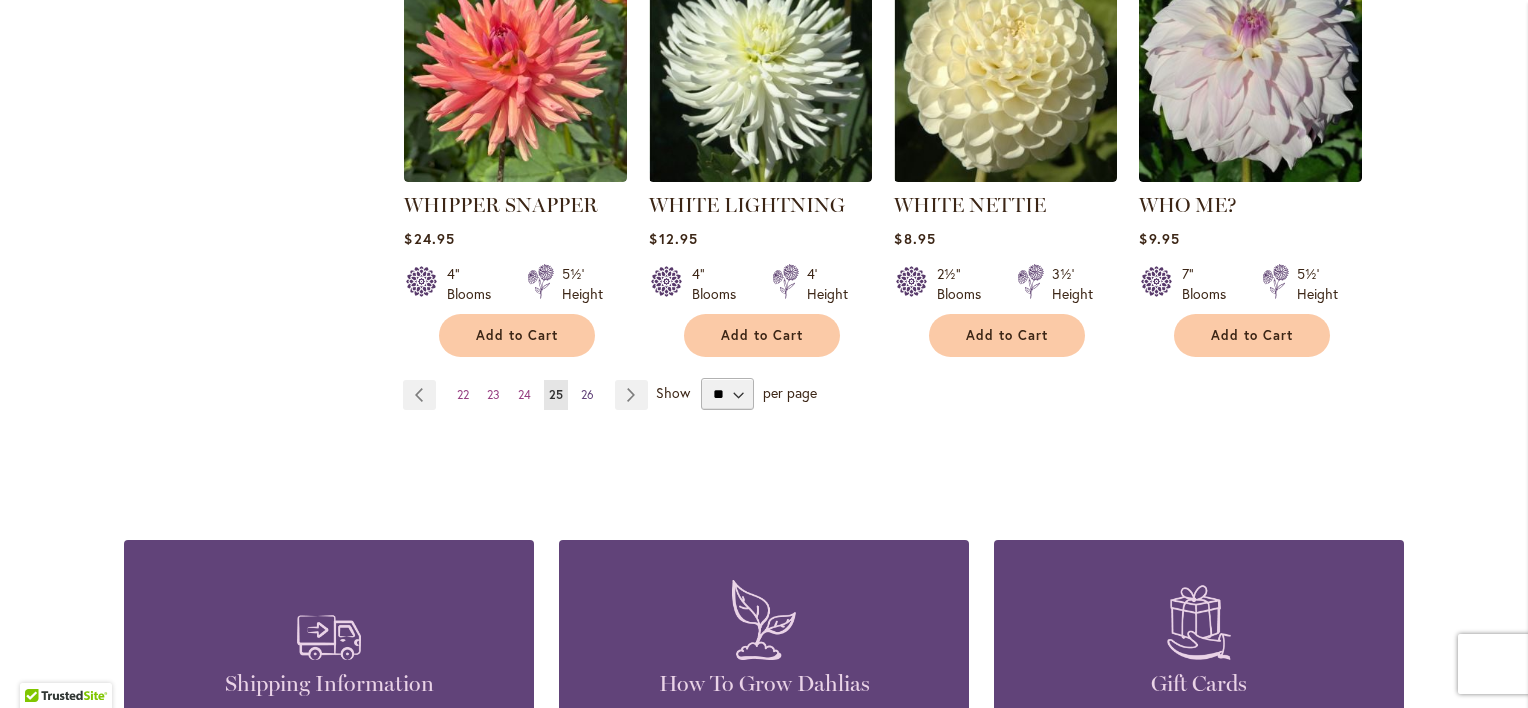 click on "26" at bounding box center [587, 394] 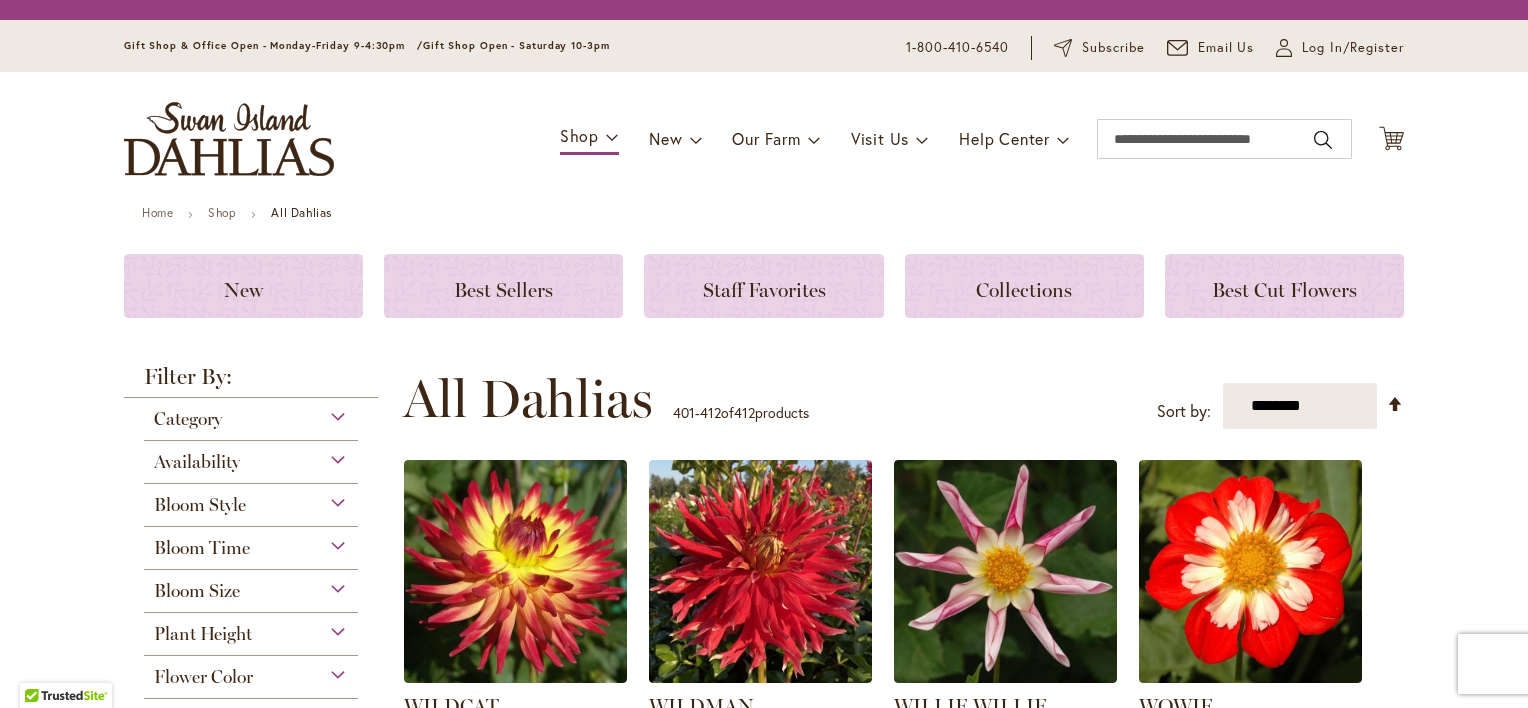 scroll, scrollTop: 0, scrollLeft: 0, axis: both 